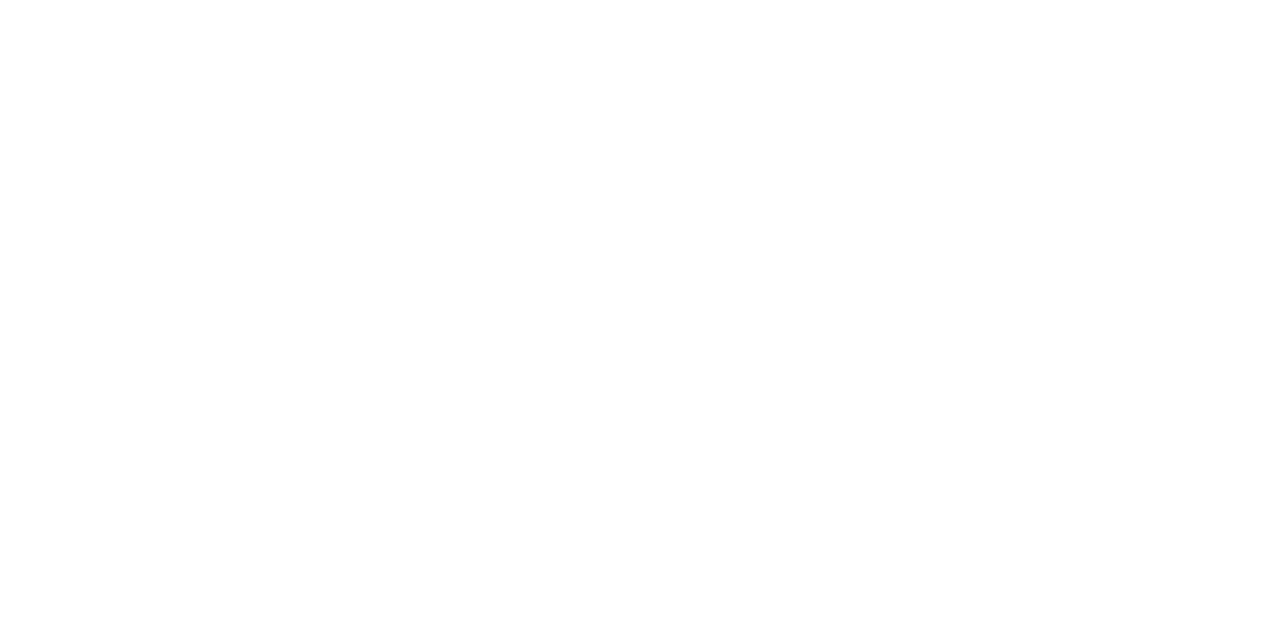 scroll, scrollTop: 0, scrollLeft: 0, axis: both 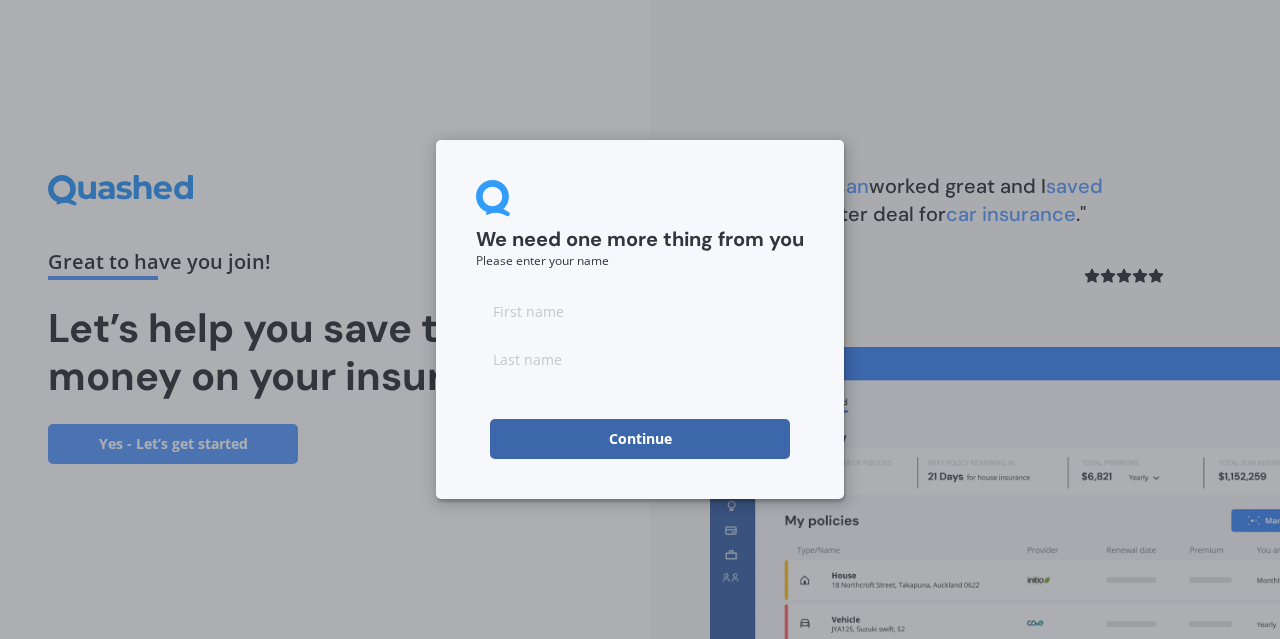 click at bounding box center [640, 311] 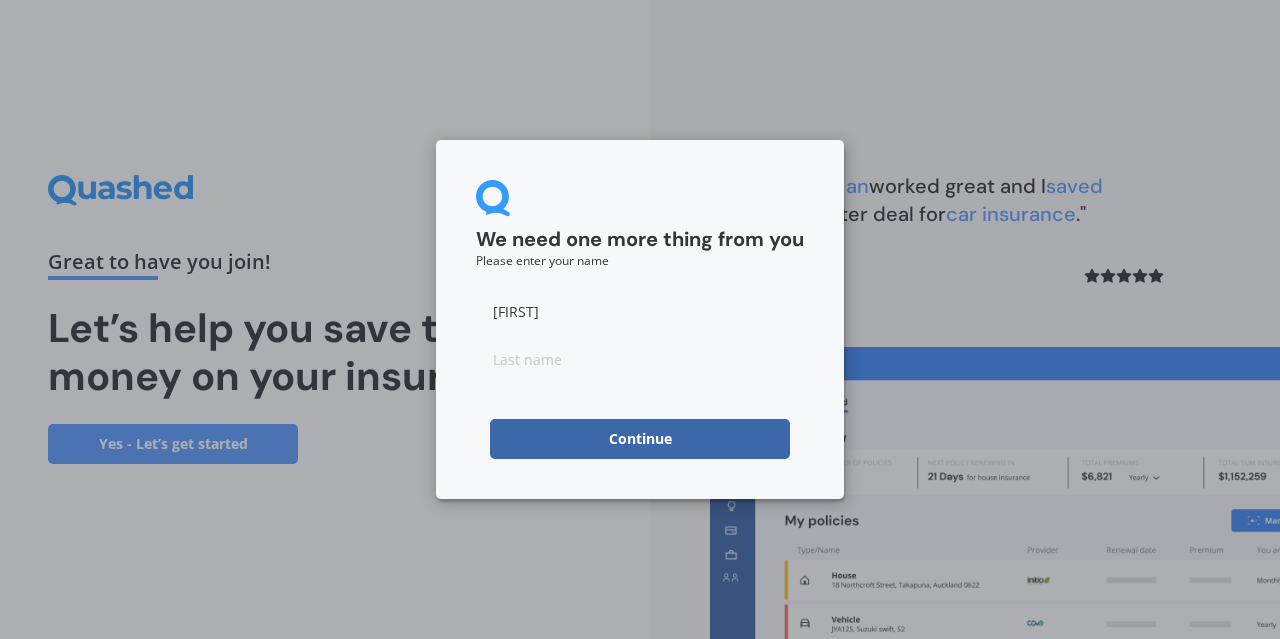 type on "[FIRST]" 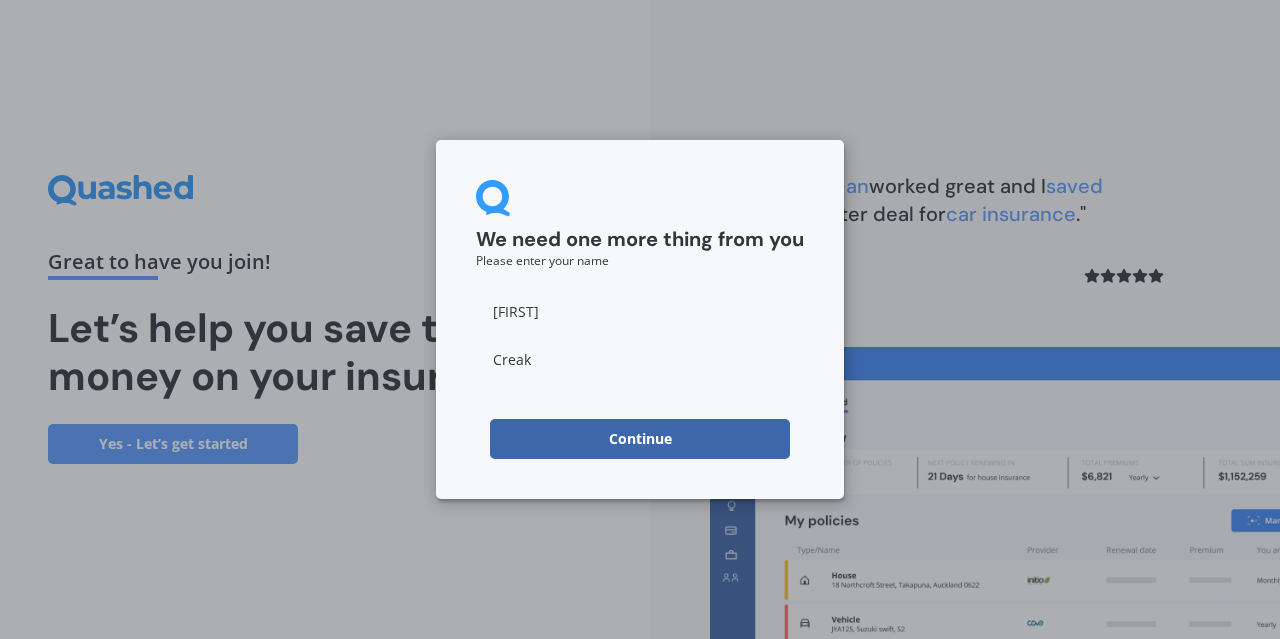 type on "Creak" 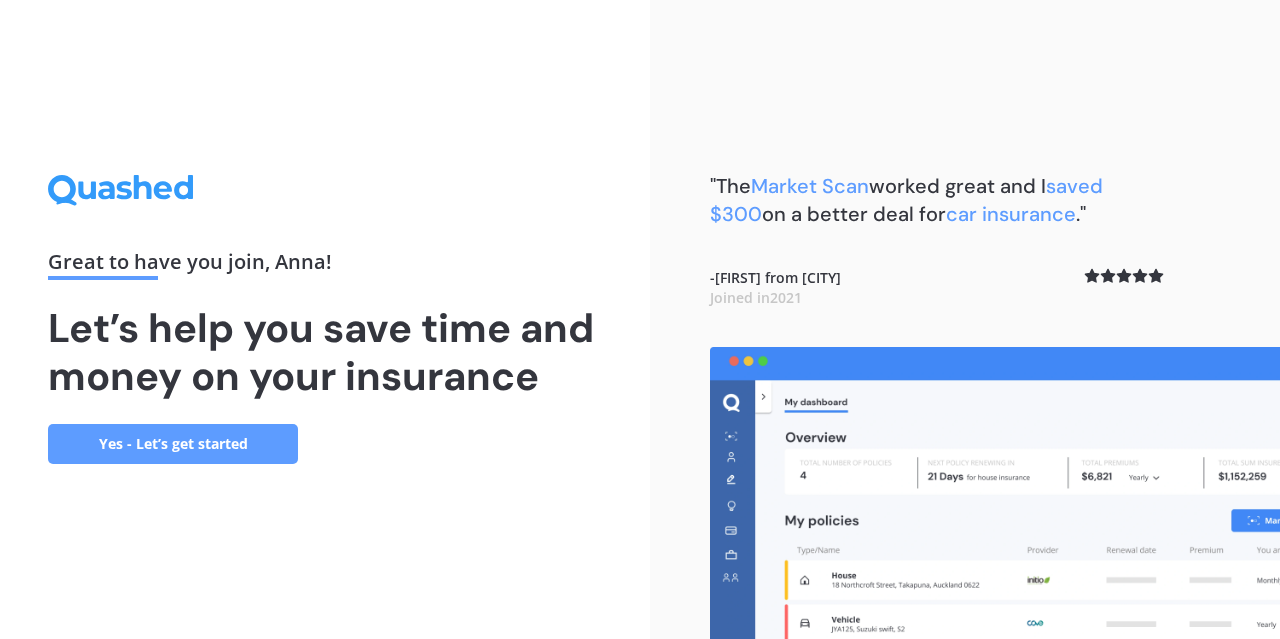 click on "Yes - Let’s get started" at bounding box center [173, 444] 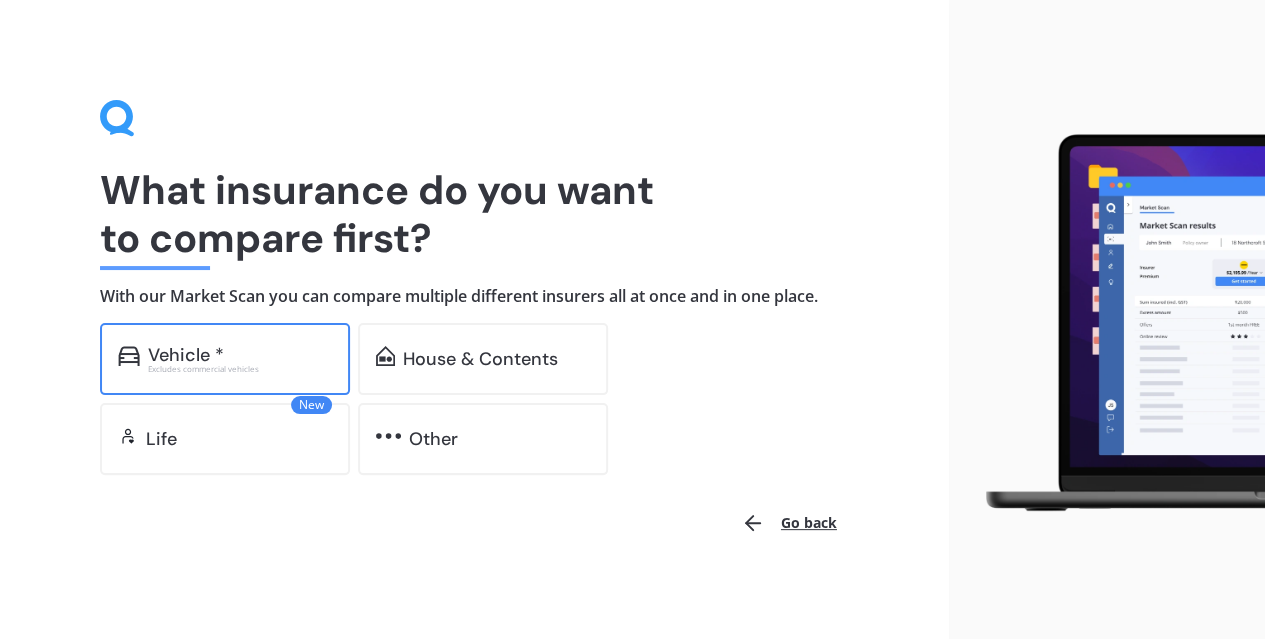 click on "Vehicle *" at bounding box center [240, 355] 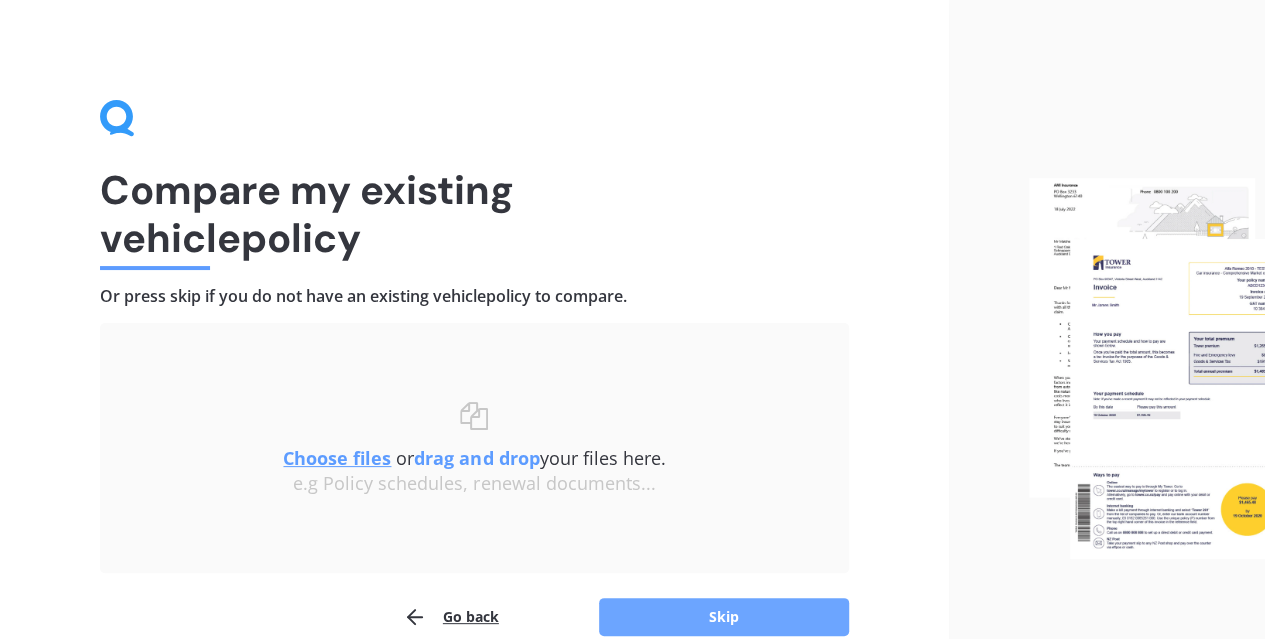 click on "Skip" at bounding box center (724, 617) 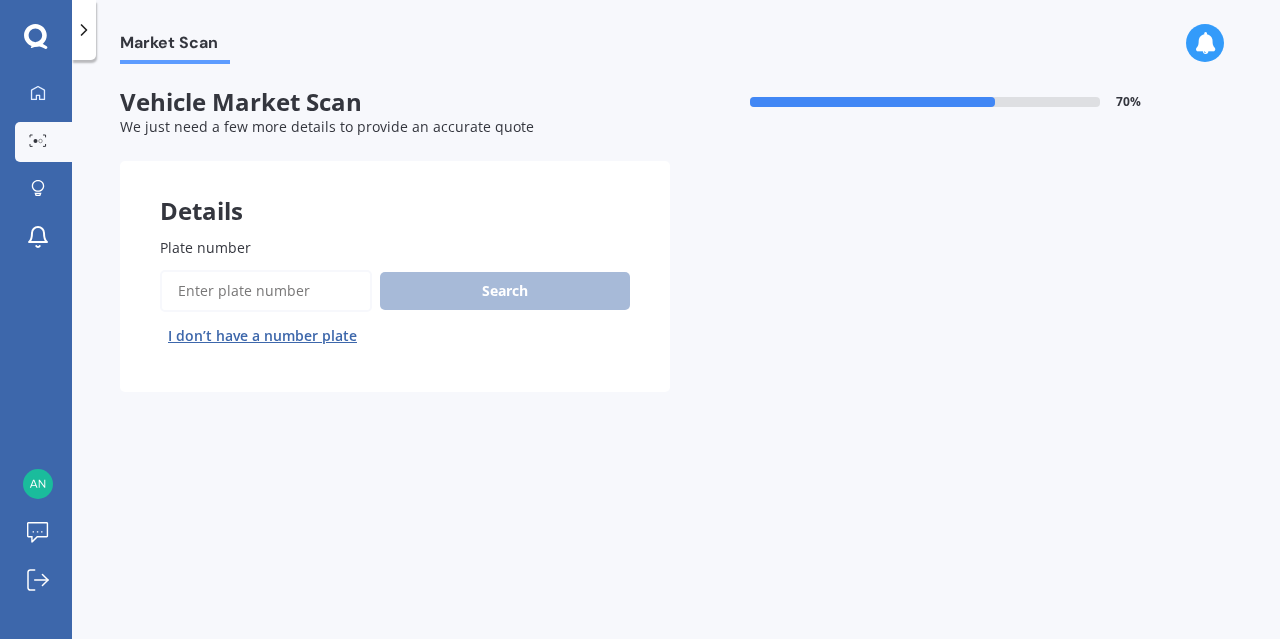 click on "Plate number" at bounding box center [266, 291] 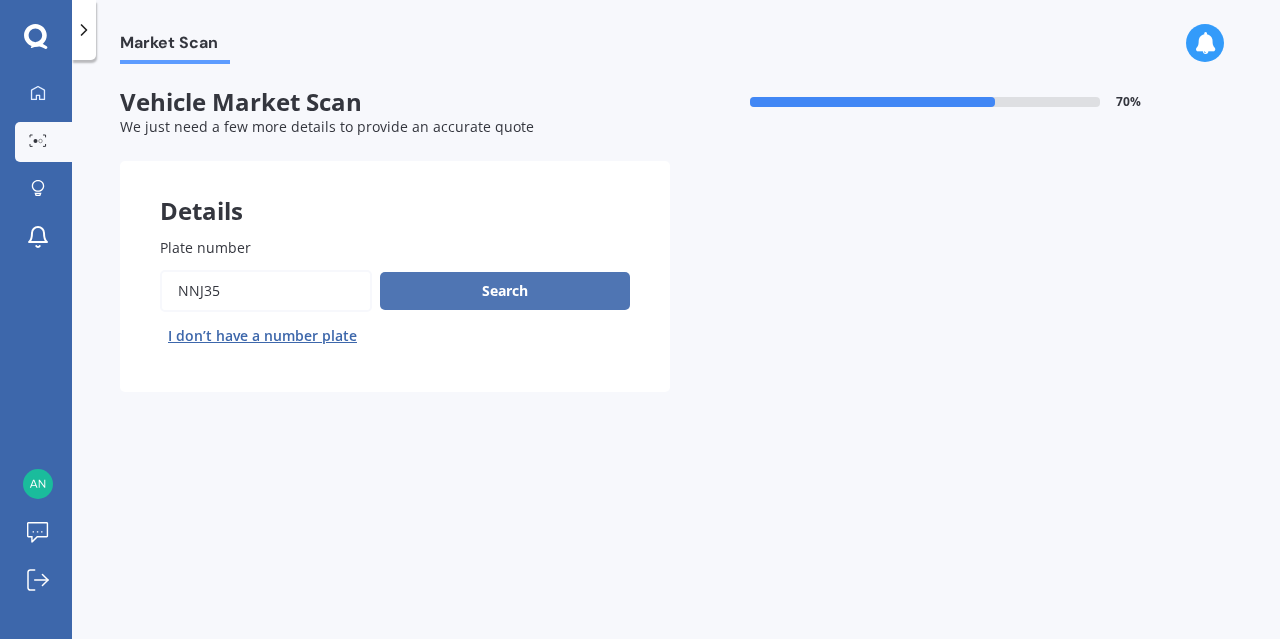 type on "NNJ35" 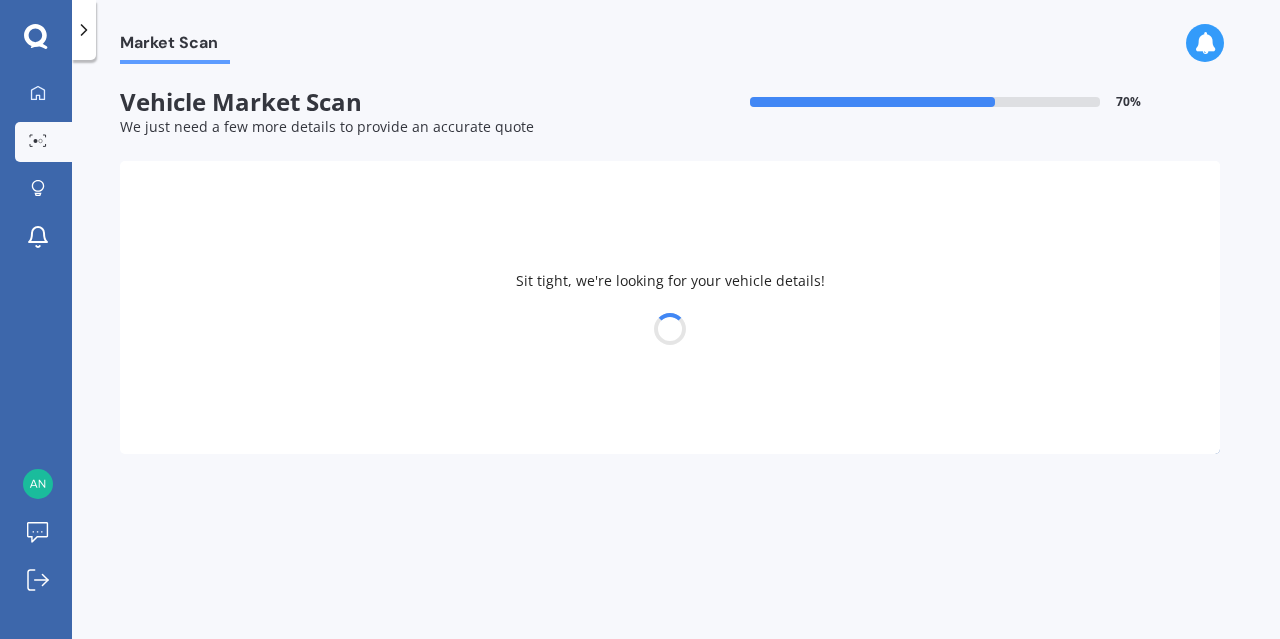 select on "TOYOTA" 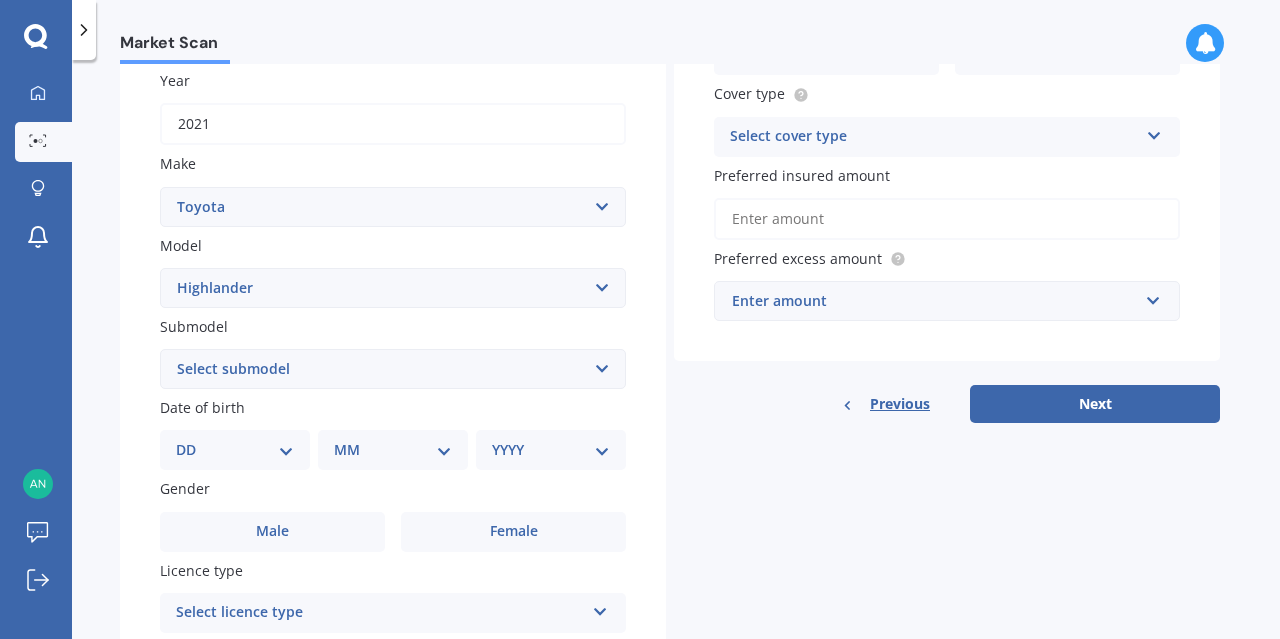 scroll, scrollTop: 292, scrollLeft: 0, axis: vertical 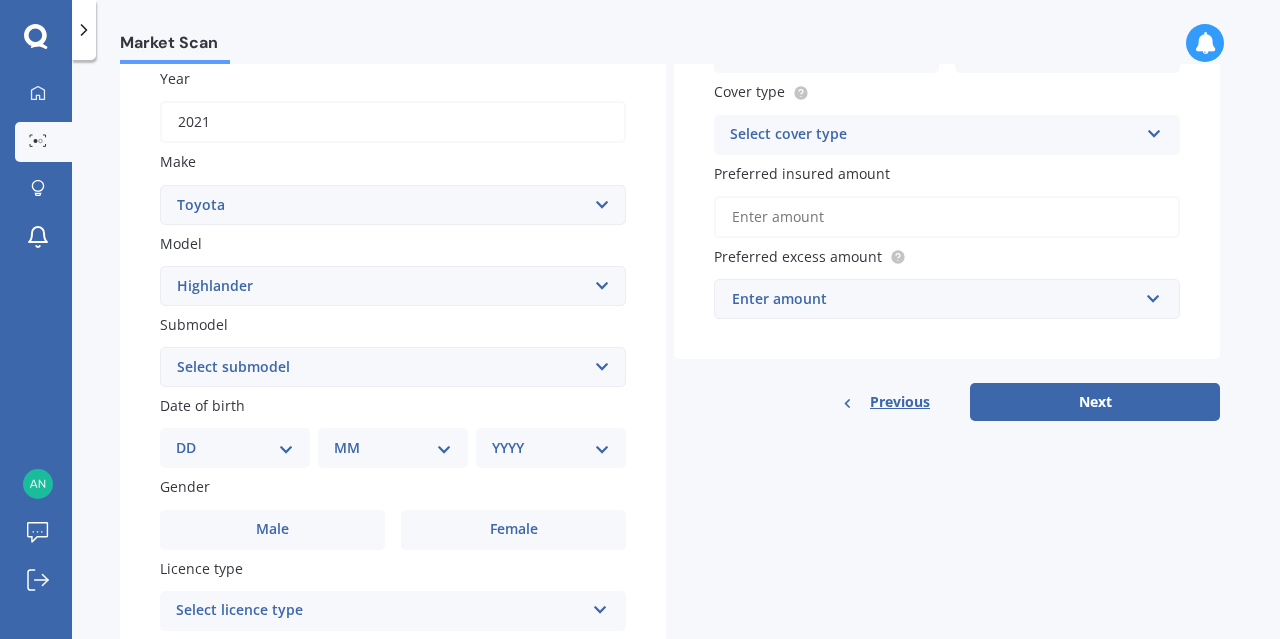 click on "Select submodel (All other) Hybrid Petrol V6 2WD Petrol V6 4WD" at bounding box center (393, 367) 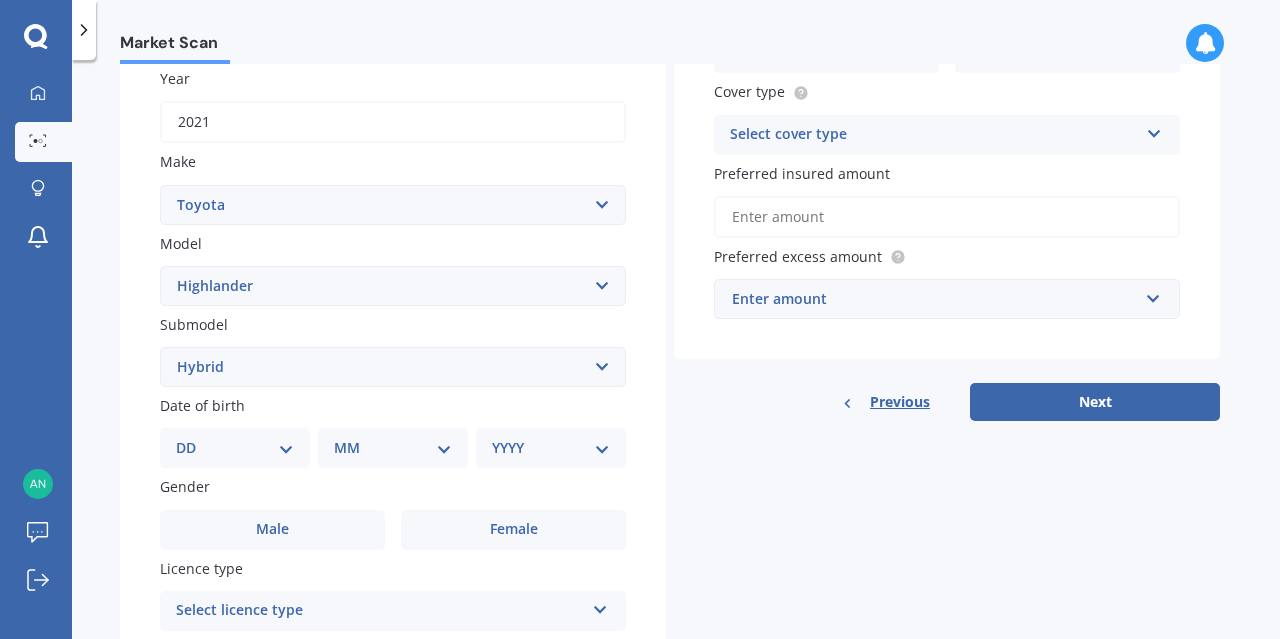 click on "Select submodel (All other) Hybrid Petrol V6 2WD Petrol V6 4WD" at bounding box center [393, 367] 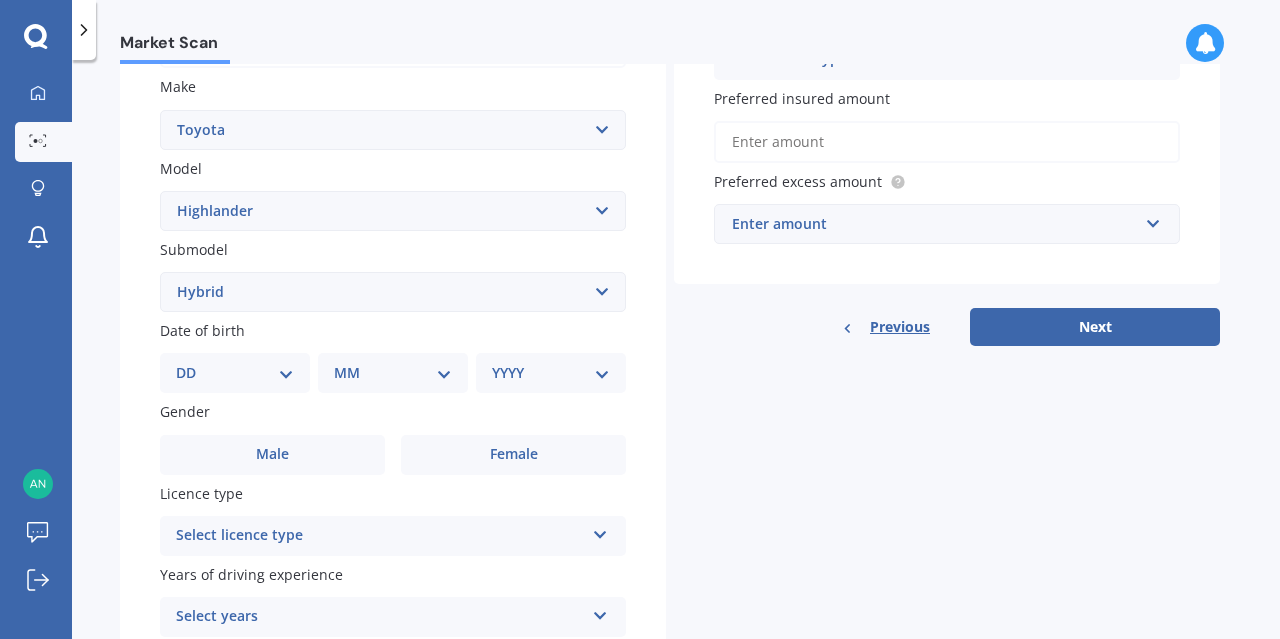 scroll, scrollTop: 372, scrollLeft: 0, axis: vertical 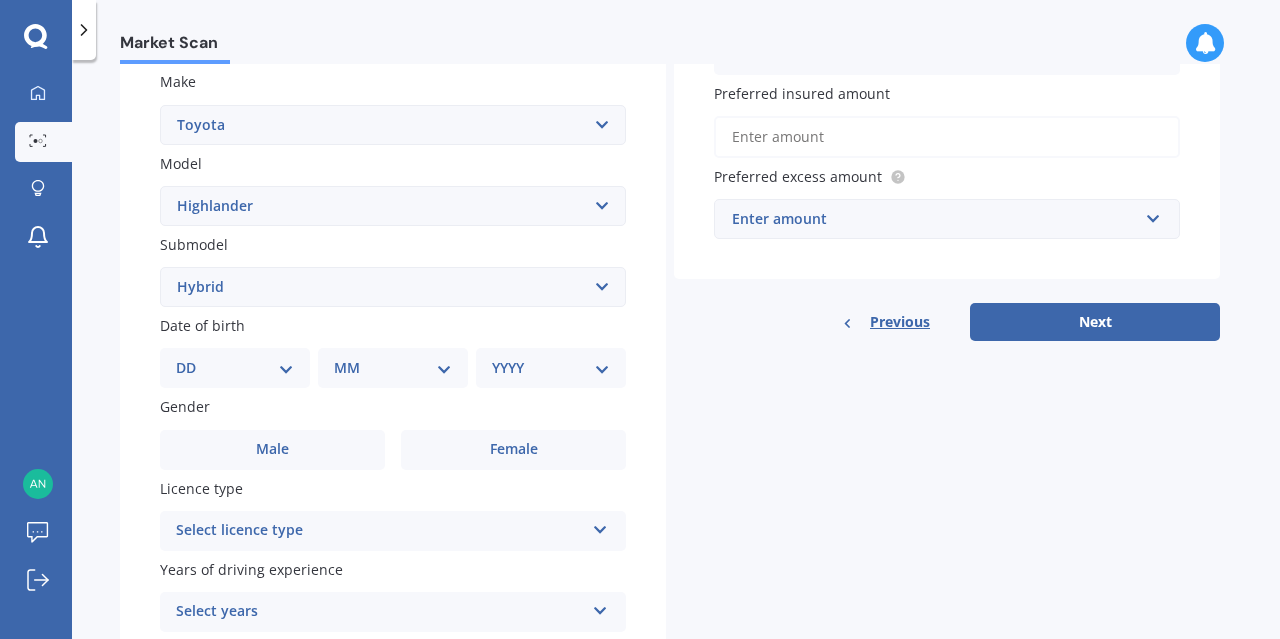 click on "Select submodel (All other) Hybrid Petrol V6 2WD Petrol V6 4WD" at bounding box center [393, 287] 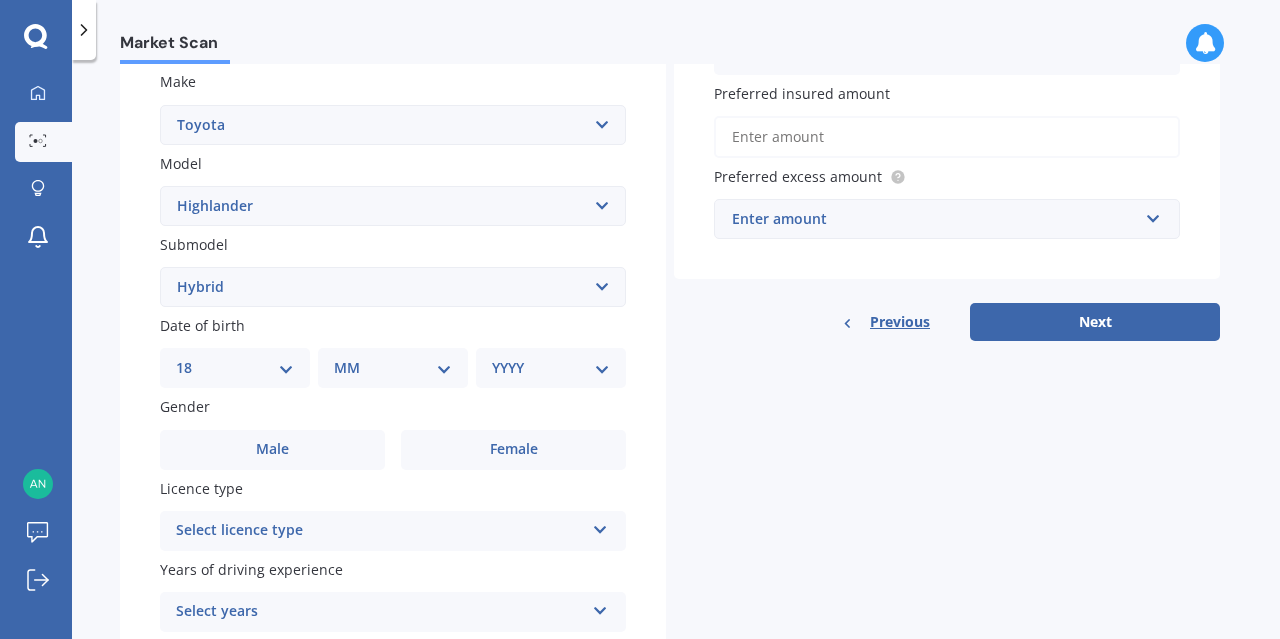 click on "DD 01 02 03 04 05 06 07 08 09 10 11 12 13 14 15 16 17 18 19 20 21 22 23 24 25 26 27 28 29 30 31" at bounding box center (235, 368) 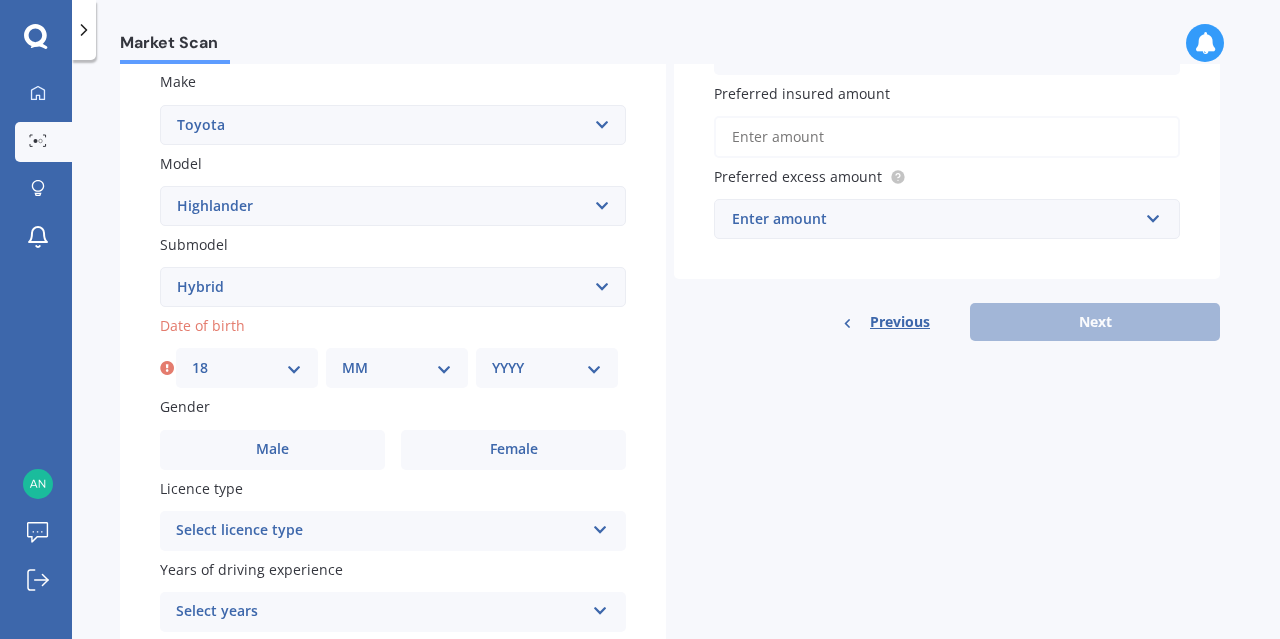 click on "MM 01 02 03 04 05 06 07 08 09 10 11 12" at bounding box center (397, 368) 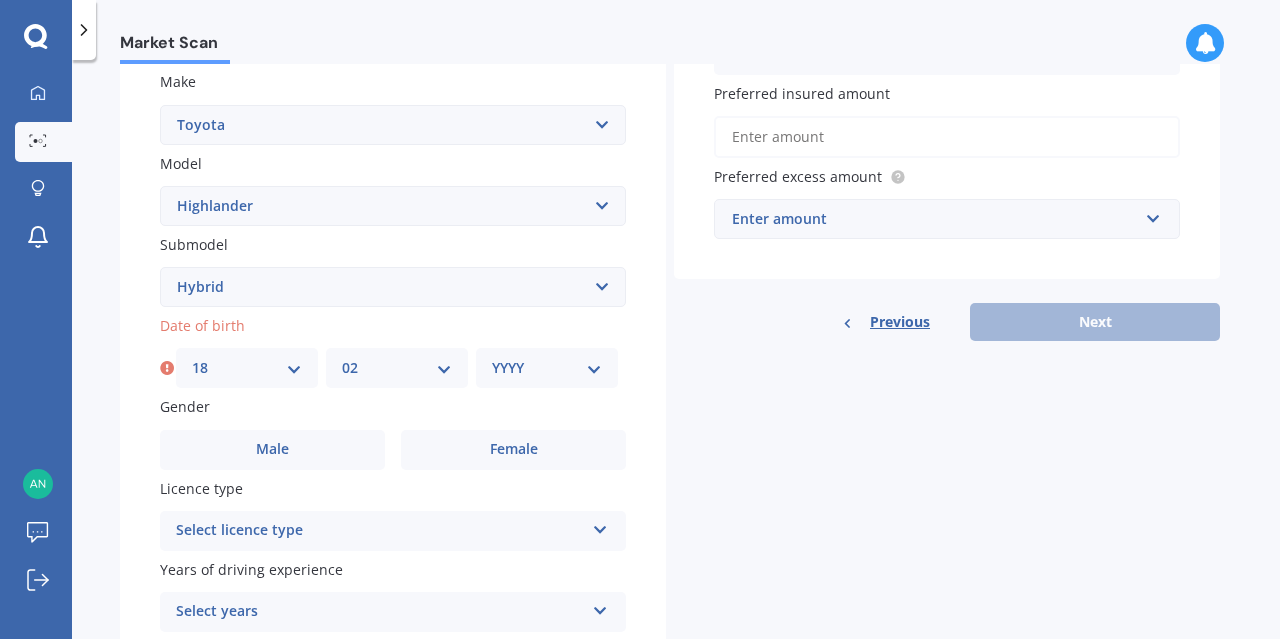 click on "MM 01 02 03 04 05 06 07 08 09 10 11 12" at bounding box center (397, 368) 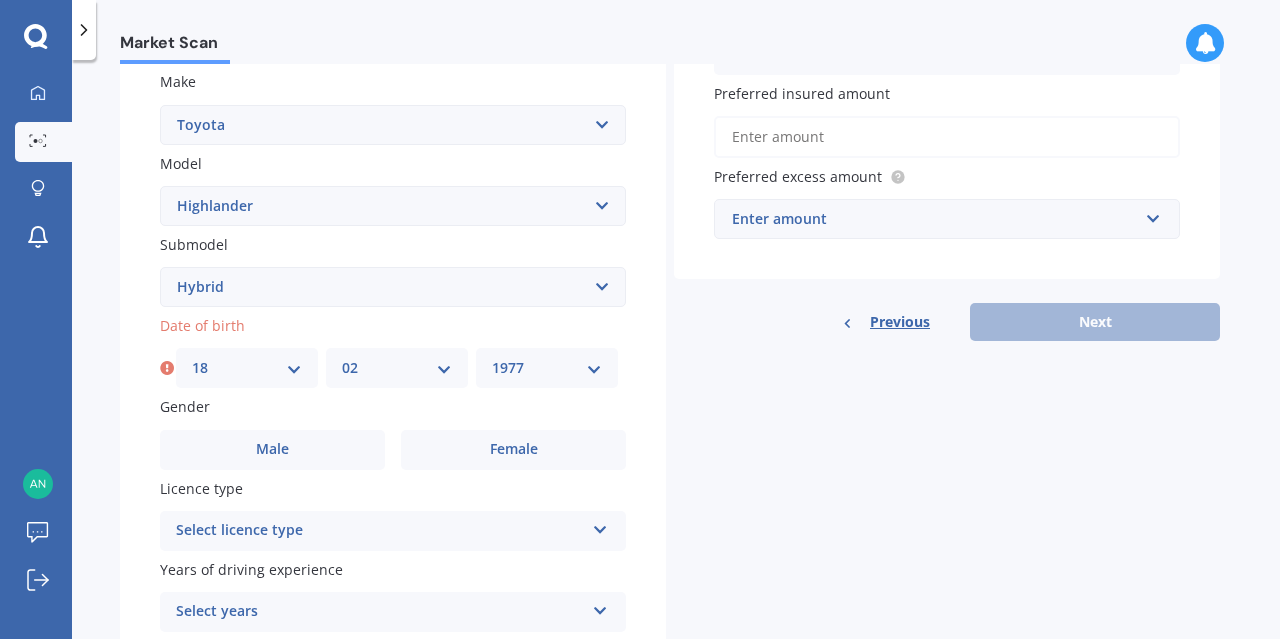 click on "YYYY 2025 2024 2023 2022 2021 2020 2019 2018 2017 2016 2015 2014 2013 2012 2011 2010 2009 2008 2007 2006 2005 2004 2003 2002 2001 2000 1999 1998 1997 1996 1995 1994 1993 1992 1991 1990 1989 1988 1987 1986 1985 1984 1983 1982 1981 1980 1979 1978 1977 1976 1975 1974 1973 1972 1971 1970 1969 1968 1967 1966 1965 1964 1963 1962 1961 1960 1959 1958 1957 1956 1955 1954 1953 1952 1951 1950 1949 1948 1947 1946 1945 1944 1943 1942 1941 1940 1939 1938 1937 1936 1935 1934 1933 1932 1931 1930 1929 1928 1927 1926" at bounding box center [547, 368] 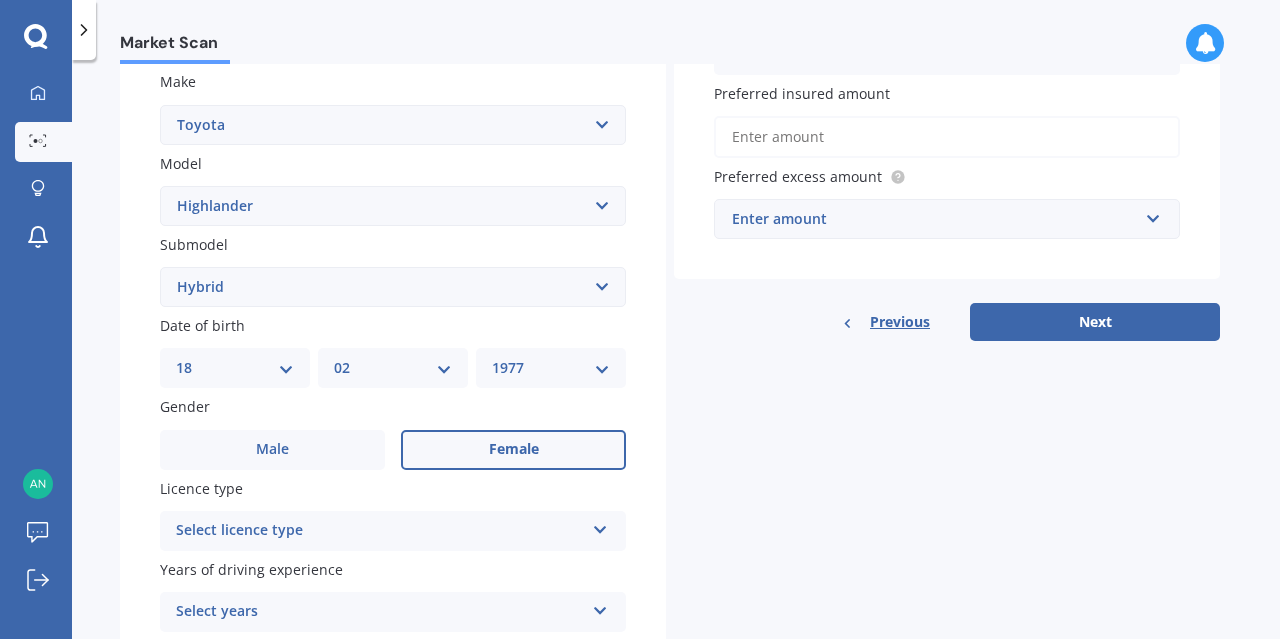 click on "Female" at bounding box center (514, 449) 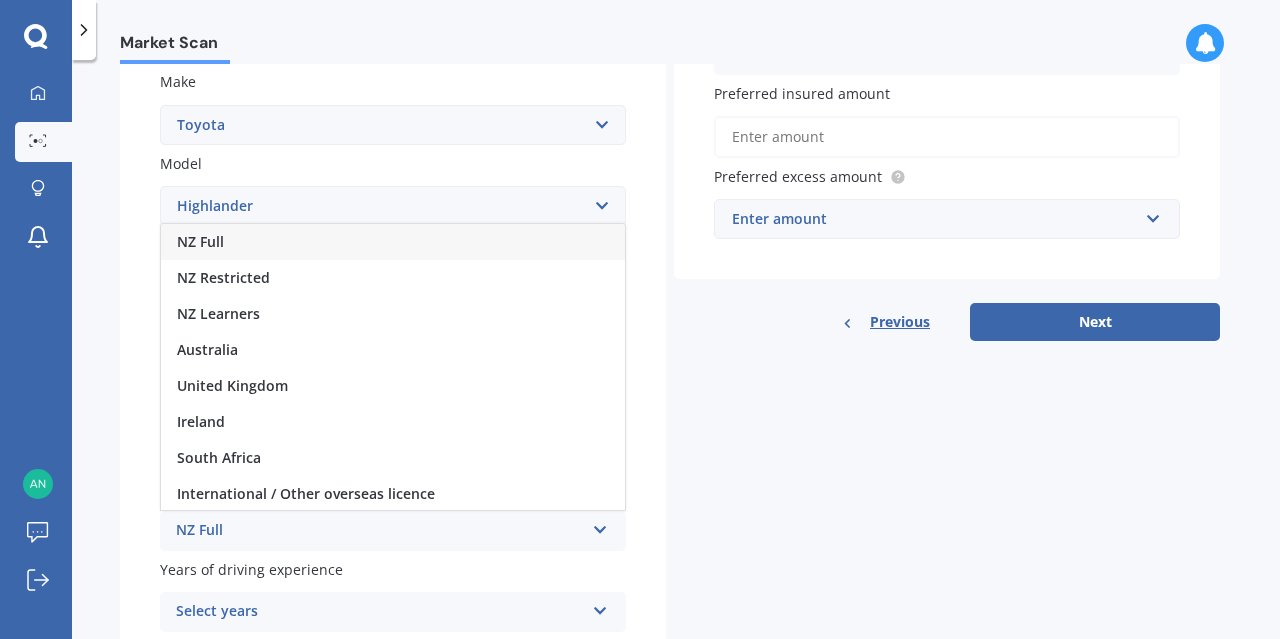 click on "NZ Full" at bounding box center [393, 242] 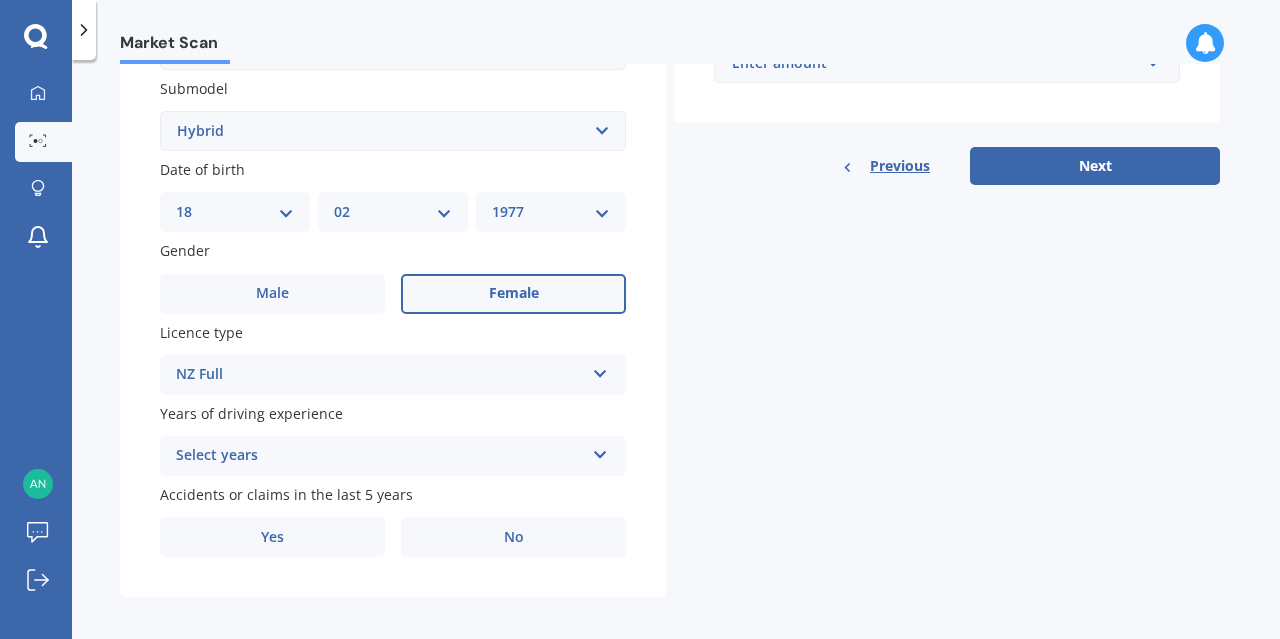 scroll, scrollTop: 541, scrollLeft: 0, axis: vertical 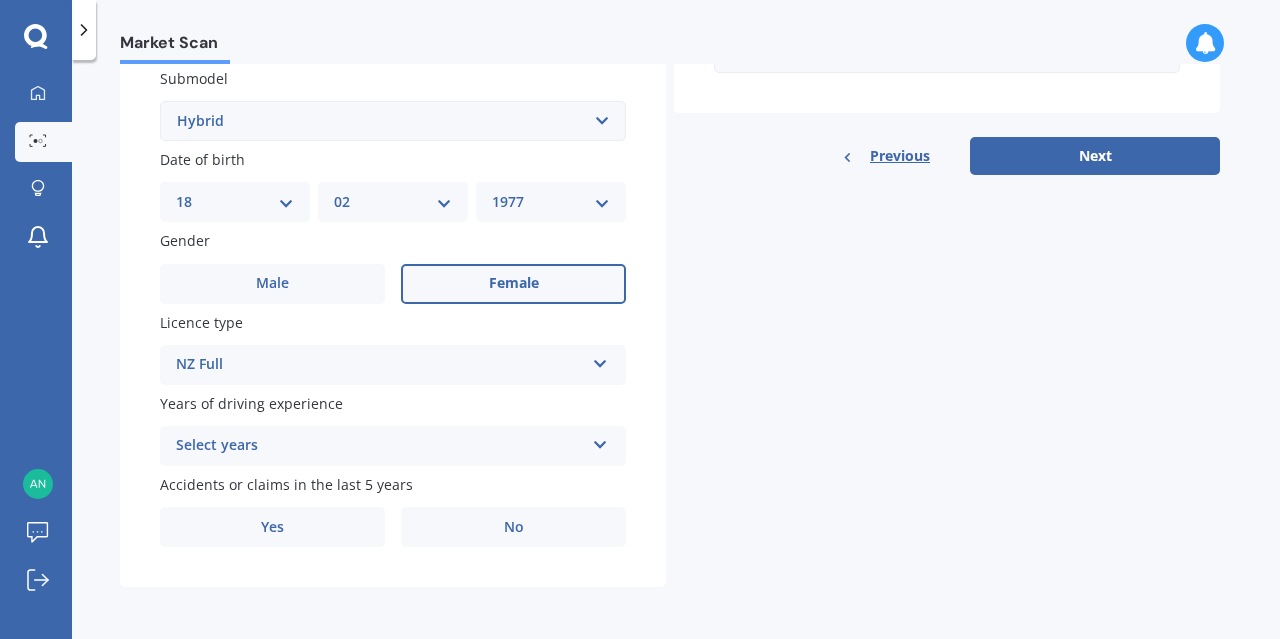 click at bounding box center (600, 441) 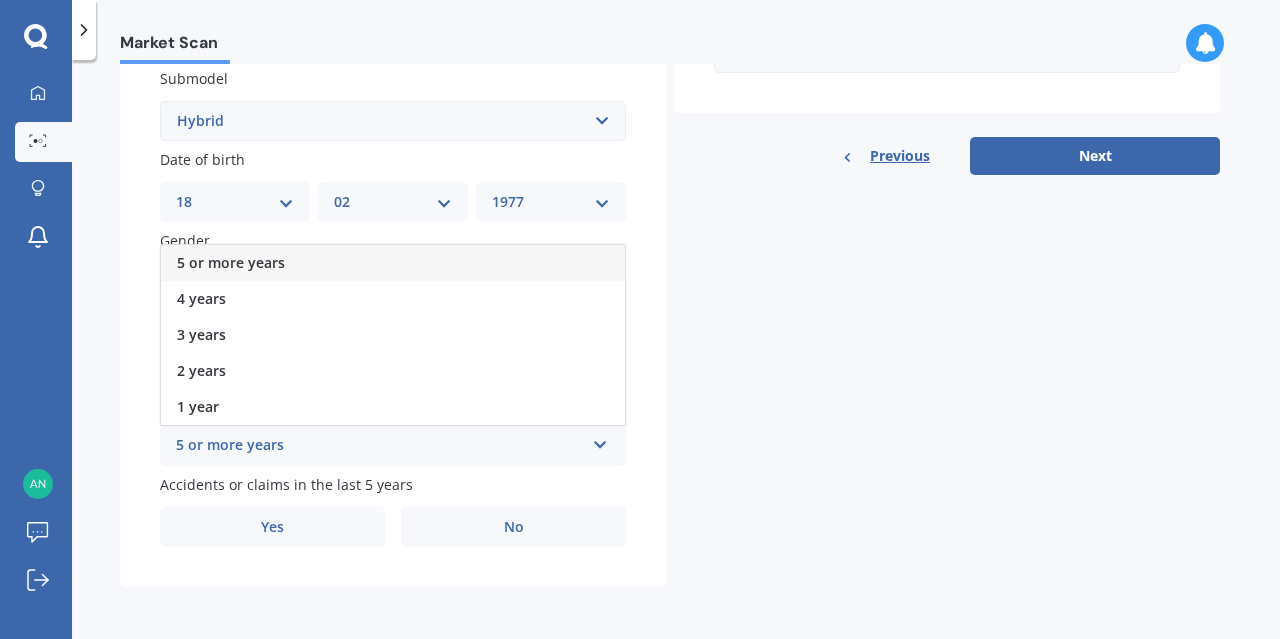 click on "5 or more years" at bounding box center (393, 263) 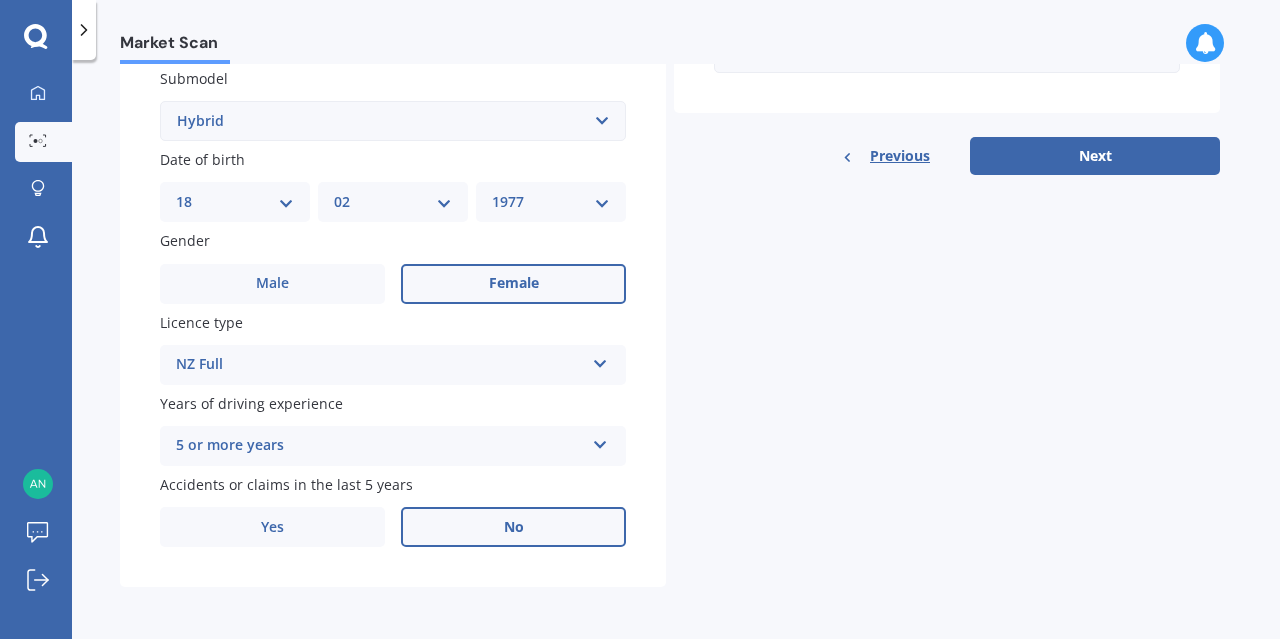 click on "No" at bounding box center (513, 527) 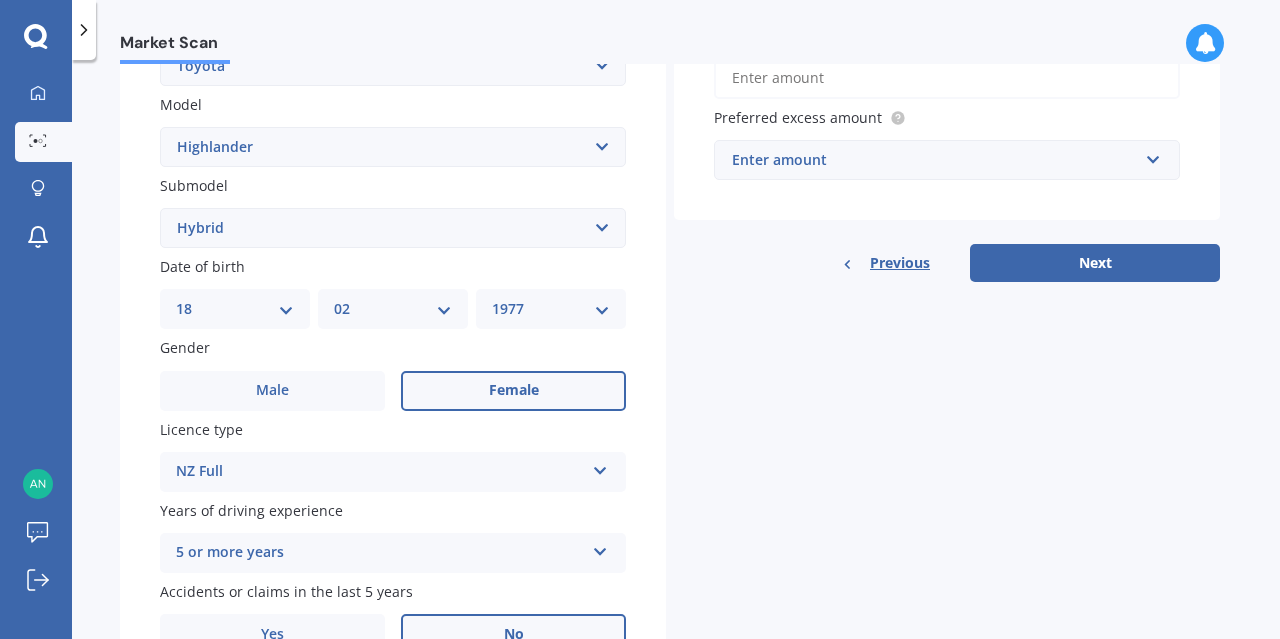 scroll, scrollTop: 541, scrollLeft: 0, axis: vertical 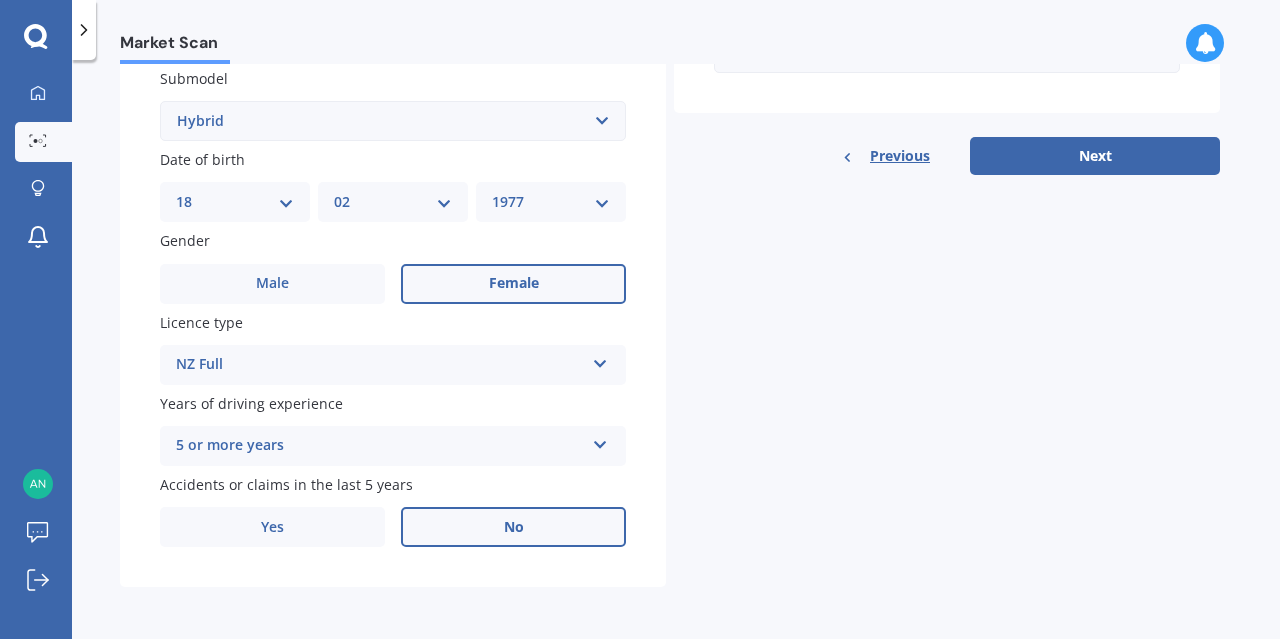 click on "Details Plate number Search I don’t have a number plate Year 2021 Make Select make AC ALFA ROMEO ASTON MARTIN AUDI AUSTIN BEDFORD Bentley BMW BYD CADILLAC CAN-AM CHERY CHEVROLET CHRYSLER Citroen CRUISEAIR CUPRA DAEWOO DAIHATSU DAIMLER DAMON DIAHATSU DODGE EXOCET FACTORY FIVE FERRARI FIAT Fiord FLEETWOOD FORD FOTON FRASER GEELY GENESIS GEORGIE BOY GMC GREAT WALL GWM HAVAL HILLMAN HINO HOLDEN HOLIDAY RAMBLER HONDA HUMMER HYUNDAI INFINITI ISUZU IVECO JAC JAECOO JAGUAR JEEP KGM KIA LADA LAMBORGHINI LANCIA LANDROVER LDV LEAPMOTOR LEXUS LINCOLN LOTUS LUNAR M.G M.G. MAHINDRA MASERATI MAZDA MCLAREN MERCEDES AMG Mercedes Benz MERCEDES-AMG MERCURY MINI Mitsubishi MORGAN MORRIS NEWMAR Nissan OMODA OPEL OXFORD PEUGEOT Plymouth Polestar PONTIAC PORSCHE PROTON RAM Range Rover Rayne RENAULT ROLLS ROYCE ROVER SAAB SATURN SEAT SHELBY SKODA SMART SSANGYONG SUBARU SUZUKI TATA TESLA TIFFIN Toyota TRIUMPH TVR Vauxhall VOLKSWAGEN VOLVO WESTFIELD WINNEBAGO ZX Model Select model 4 Runner 86 Allex Allion Alphard Altezza Aqua Aristo" at bounding box center [670, 105] 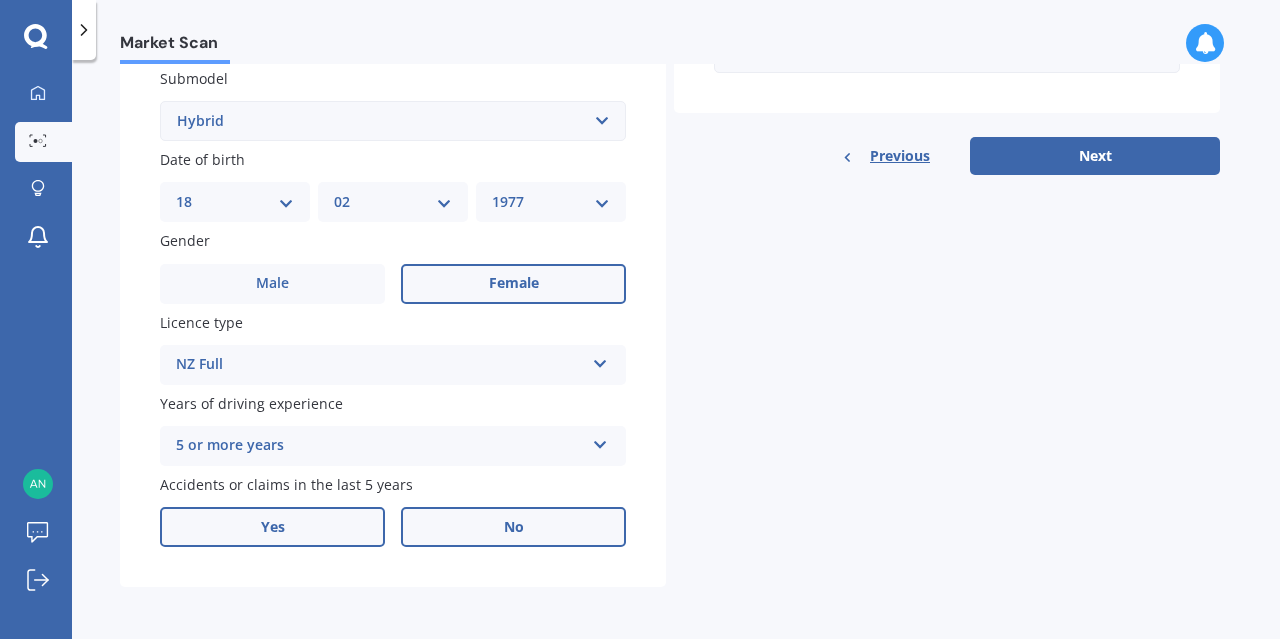 click on "Yes" at bounding box center [272, 527] 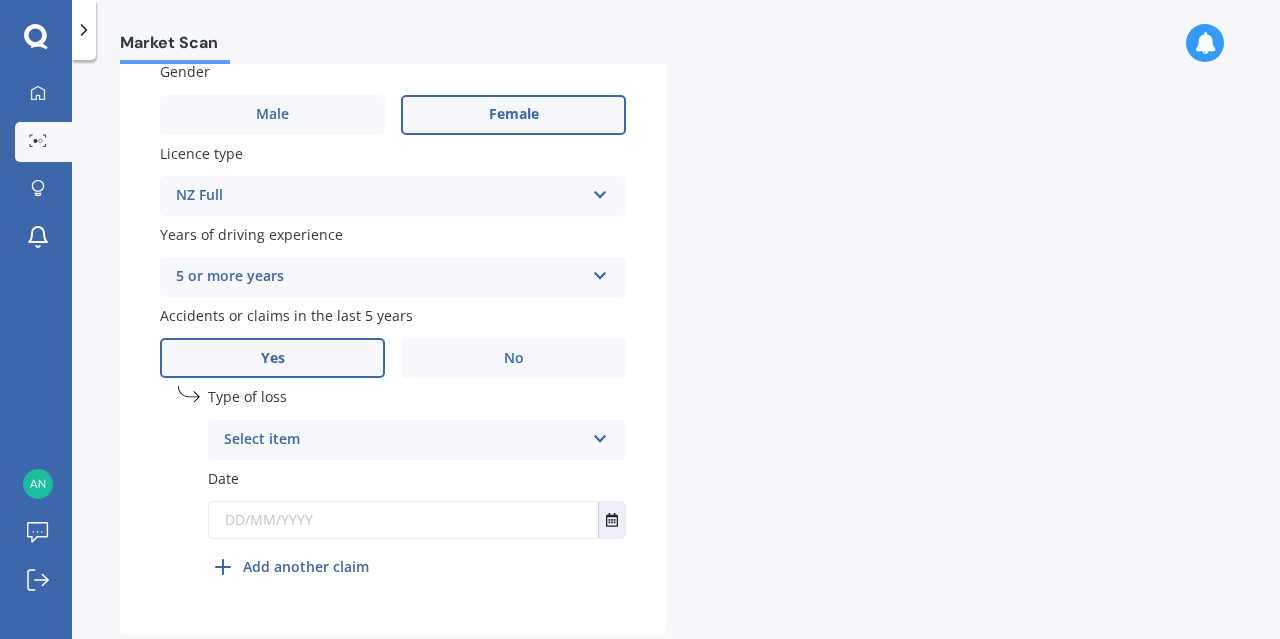 scroll, scrollTop: 758, scrollLeft: 0, axis: vertical 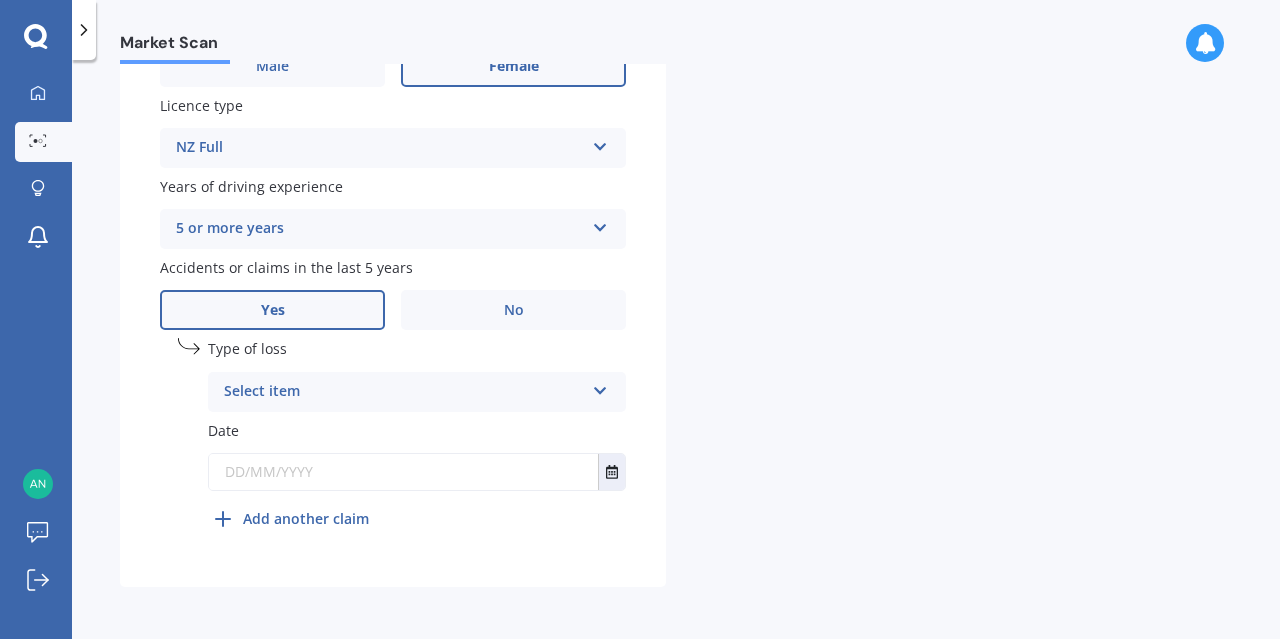 click at bounding box center [600, 387] 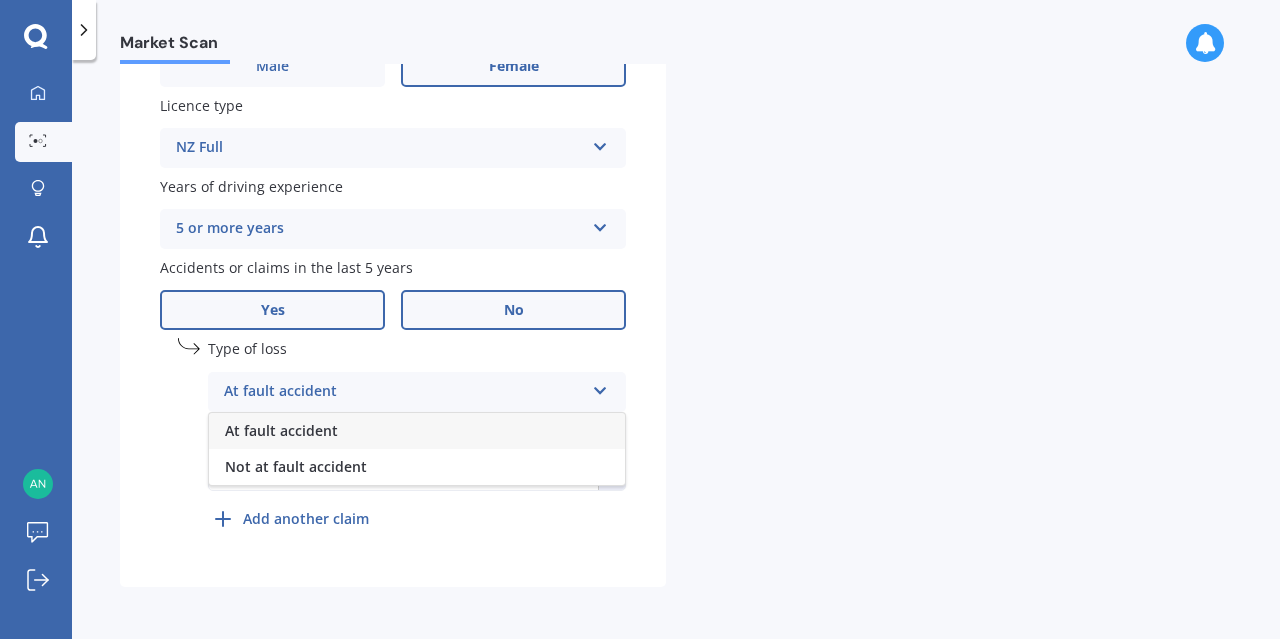 click on "No" at bounding box center [513, 310] 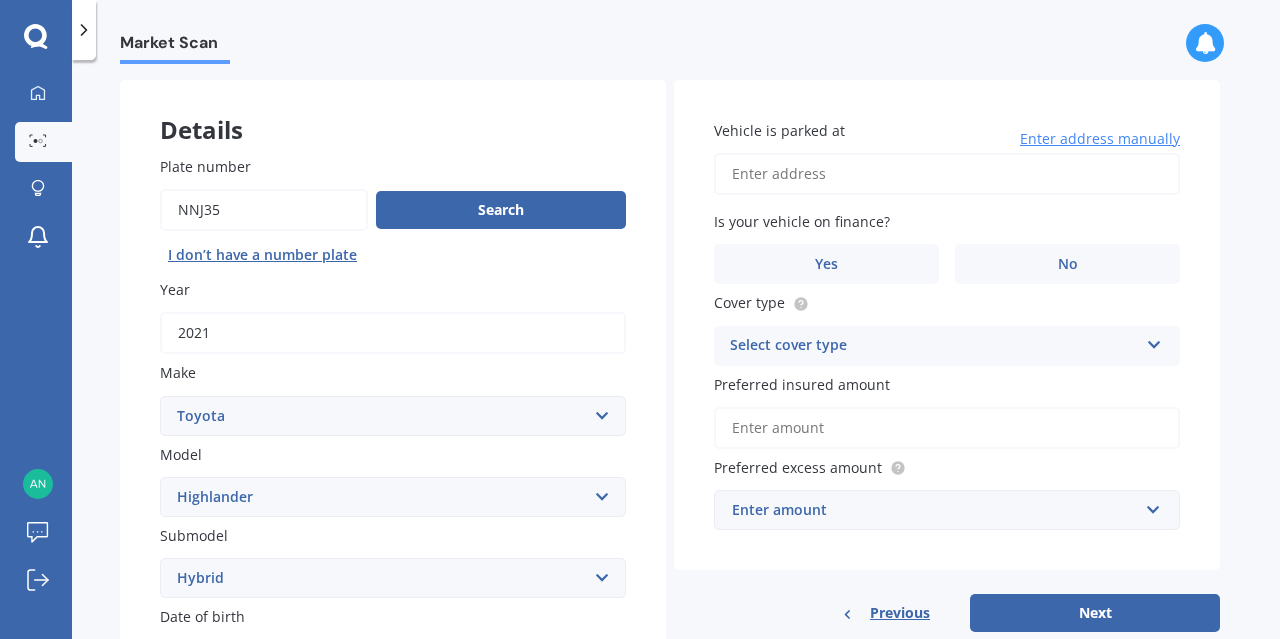 scroll, scrollTop: 0, scrollLeft: 0, axis: both 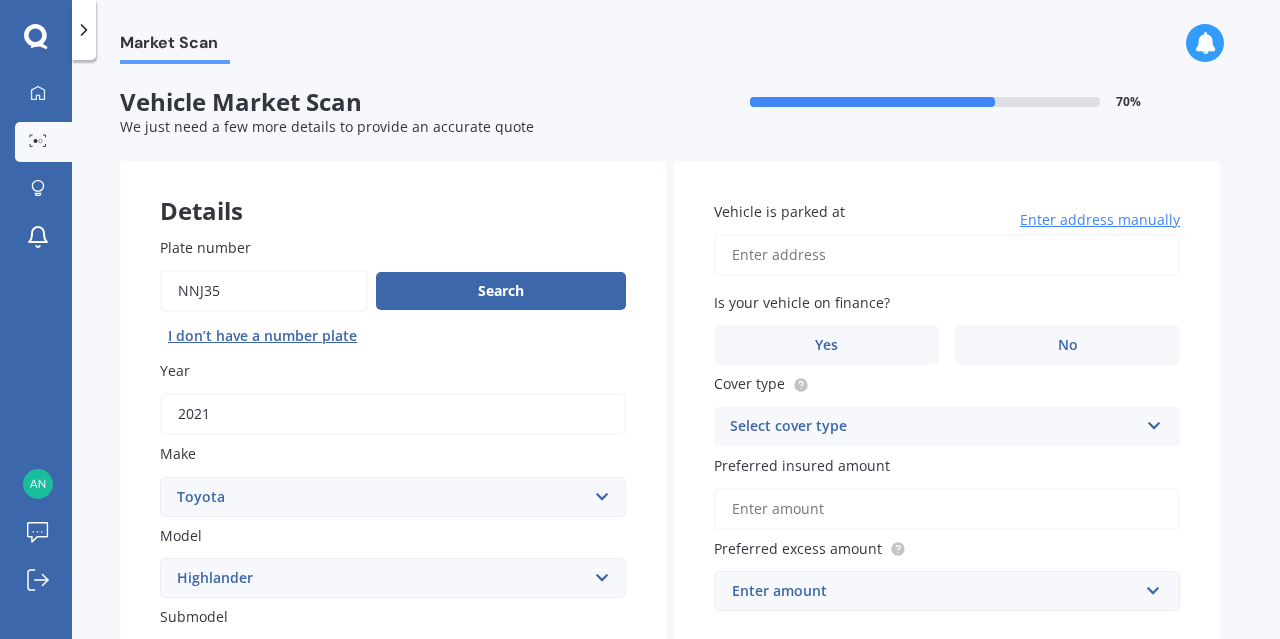 click on "Vehicle is parked at" at bounding box center [947, 255] 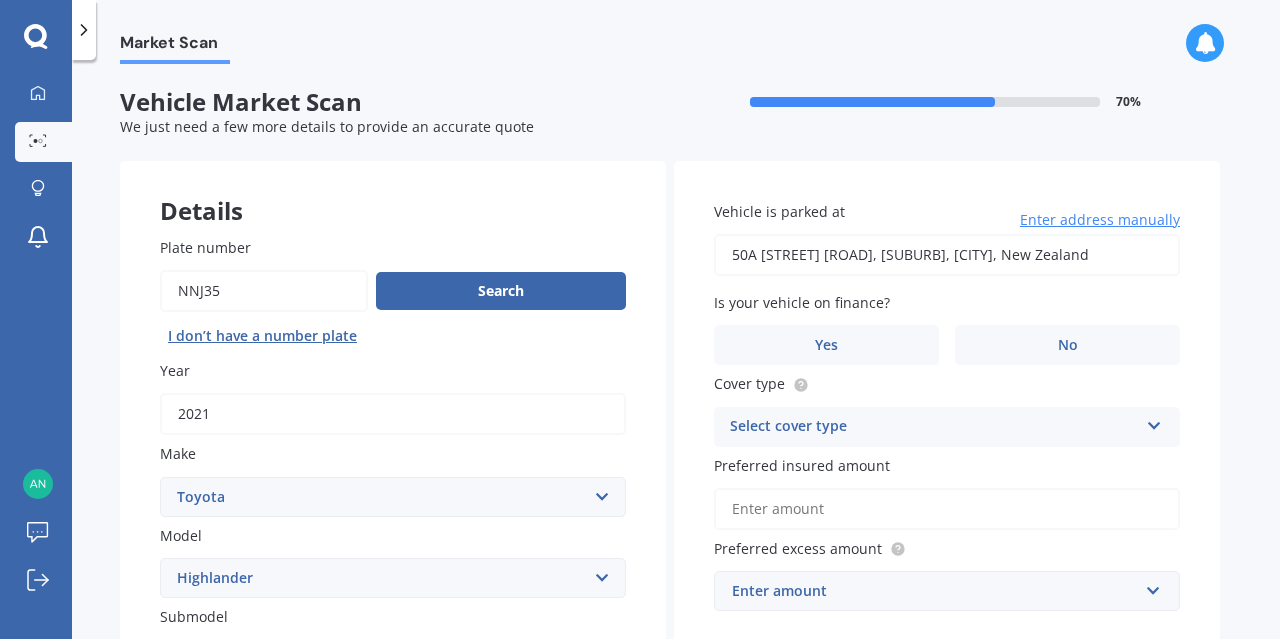 type on "50A [STREET] [ROAD], [SUBURB], [CITY] [POSTAL_CODE]" 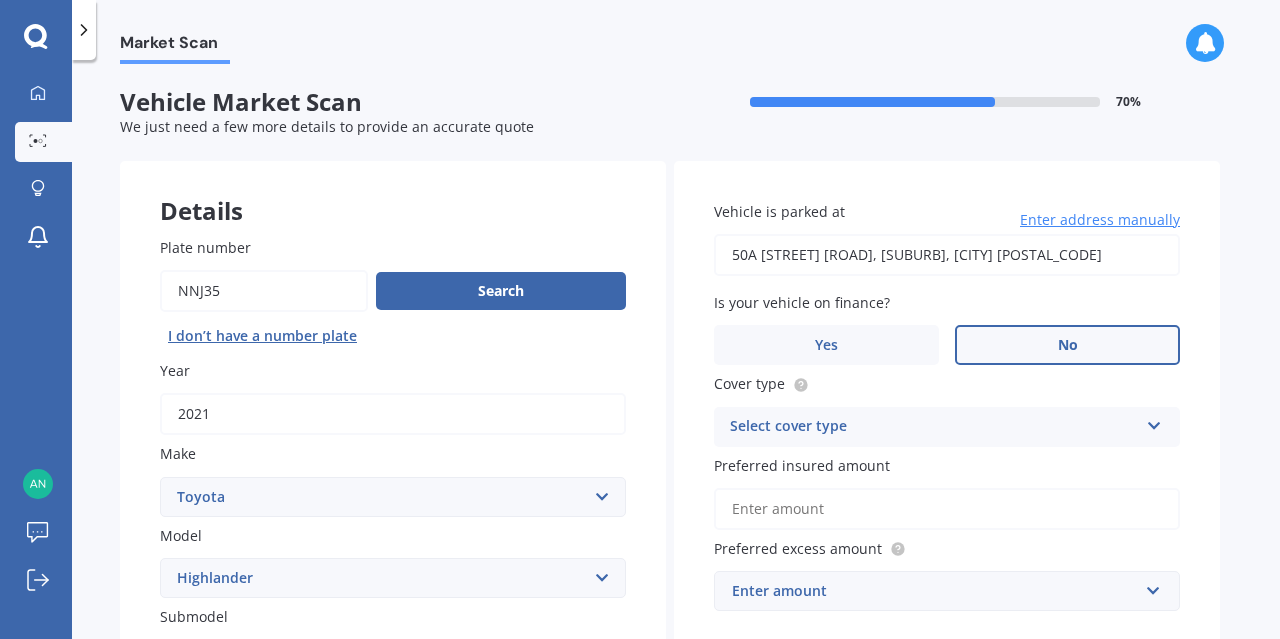 click on "No" at bounding box center [1067, 345] 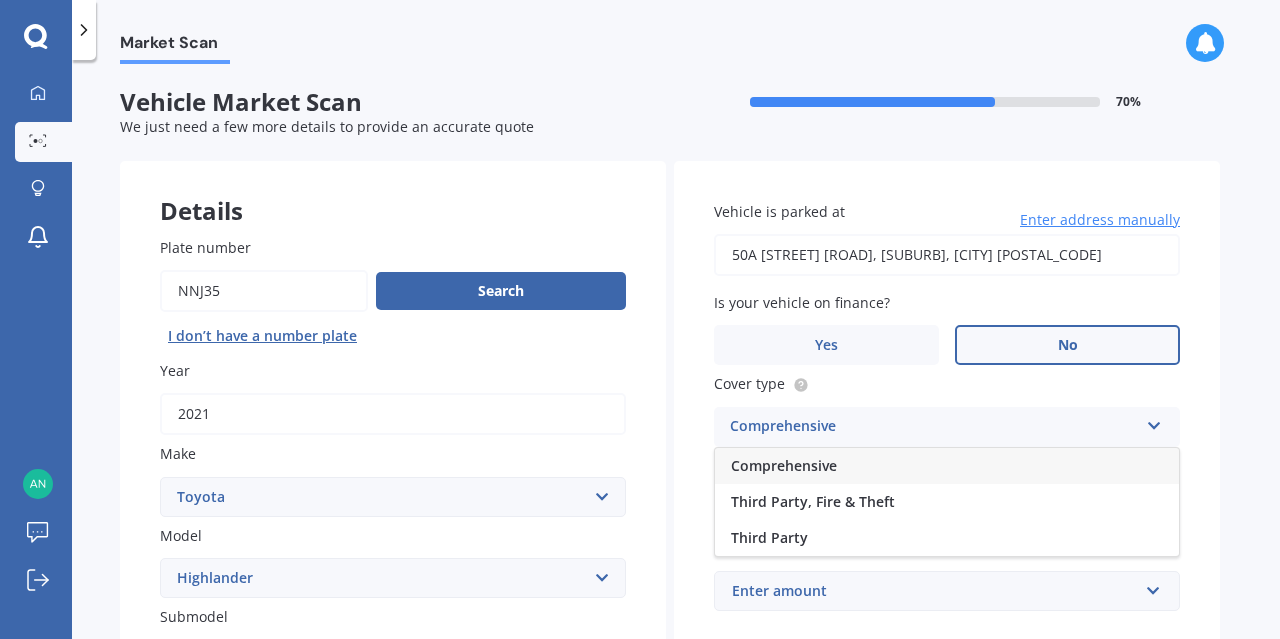click on "Comprehensive" at bounding box center (947, 466) 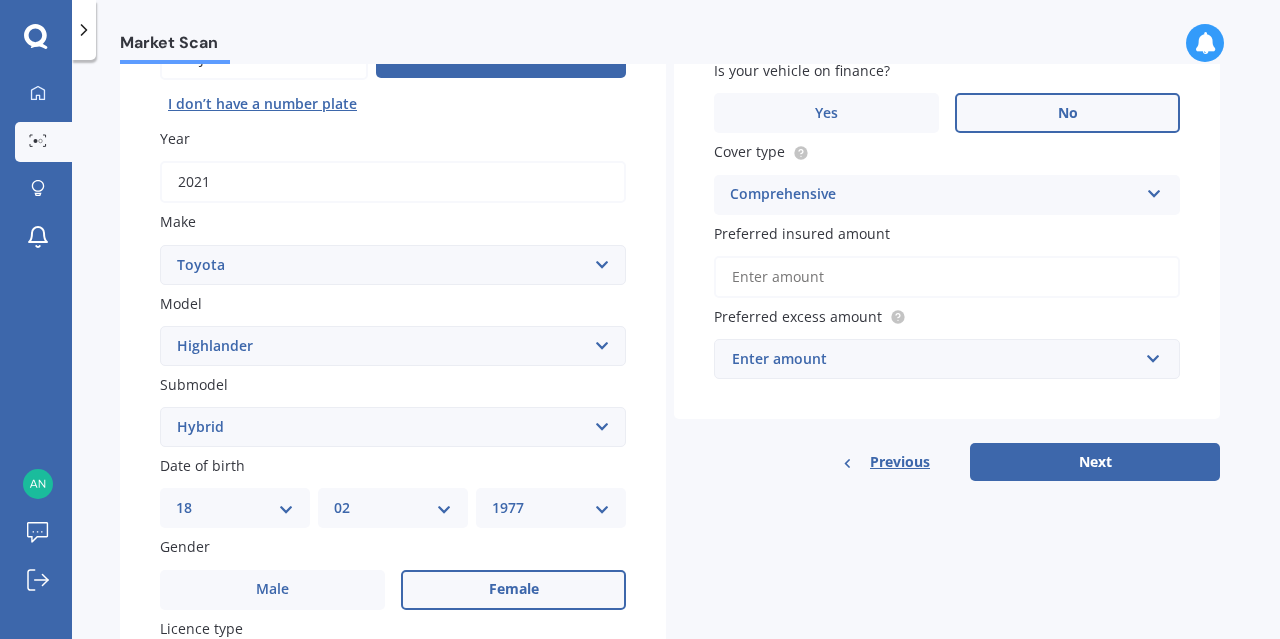 scroll, scrollTop: 287, scrollLeft: 0, axis: vertical 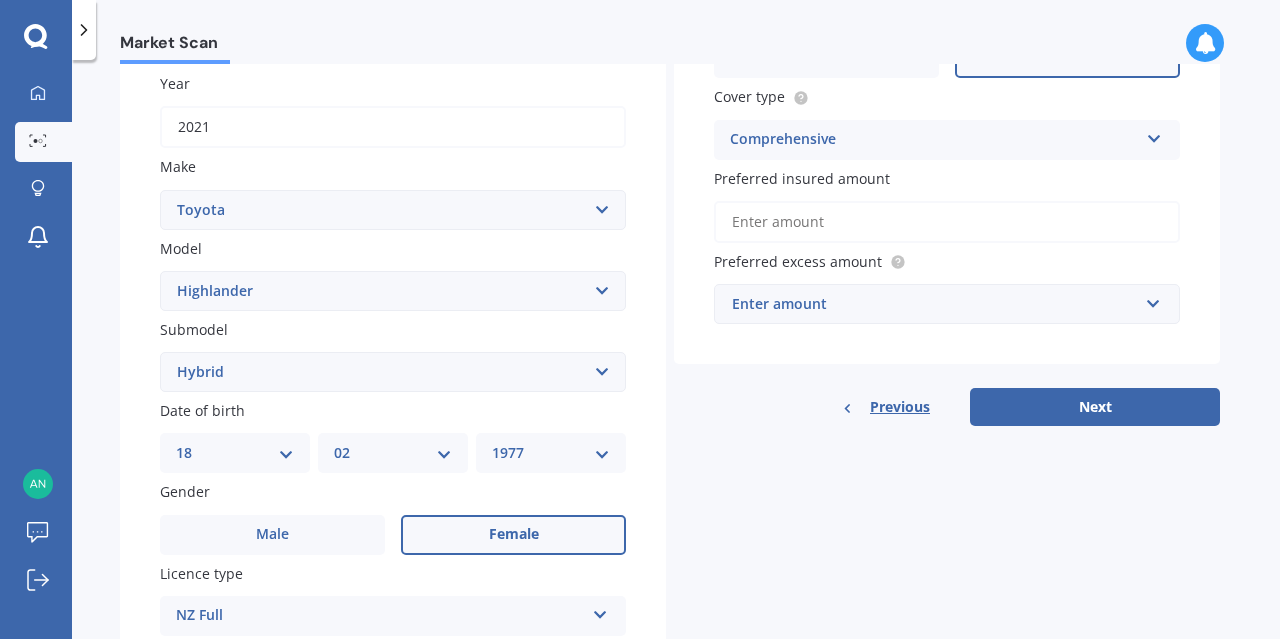 click on "Enter amount" at bounding box center [935, 304] 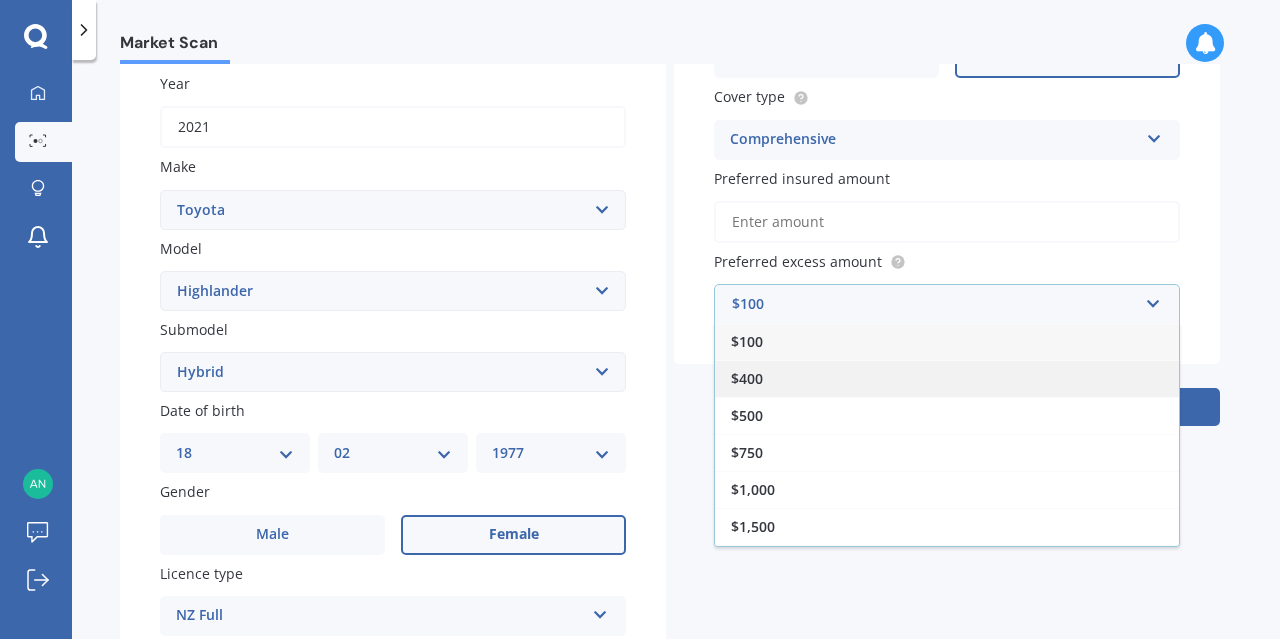 click on "$400" at bounding box center (947, 378) 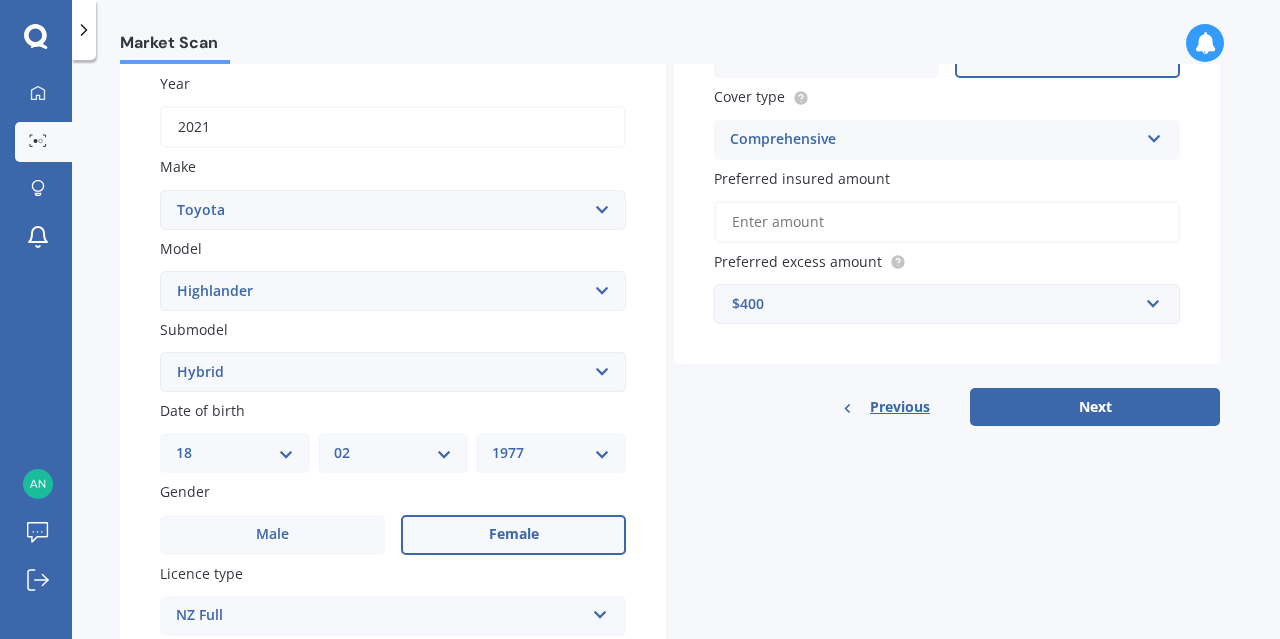 click on "$400" at bounding box center [935, 304] 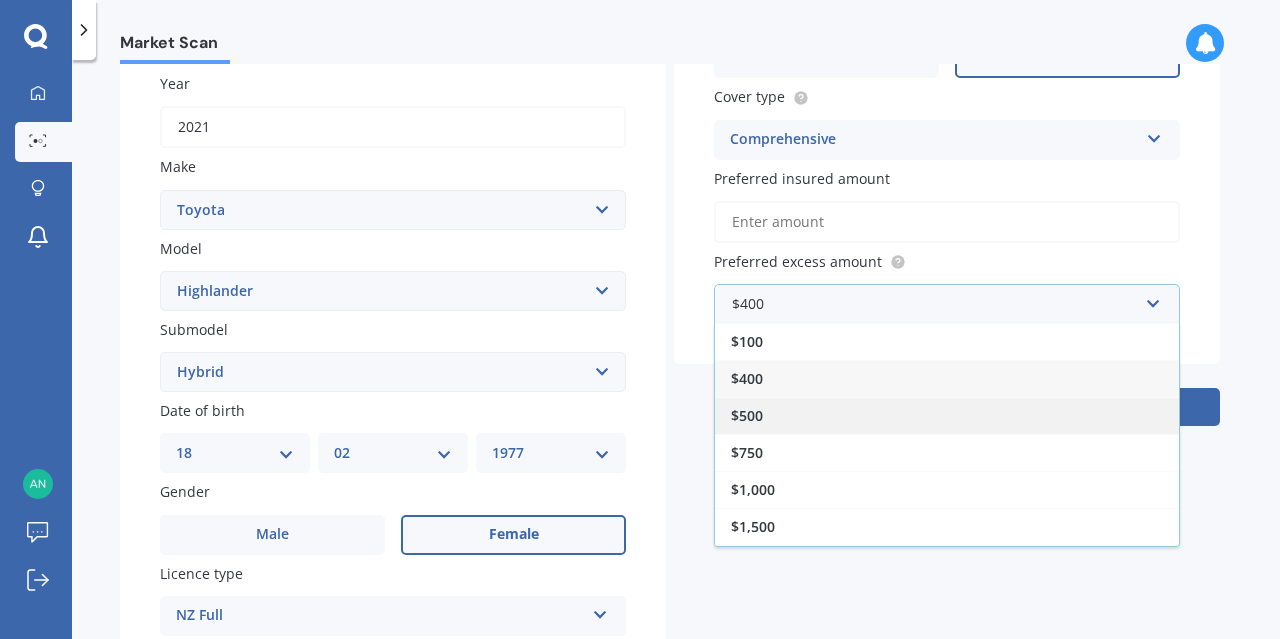 click on "$500" at bounding box center (947, 415) 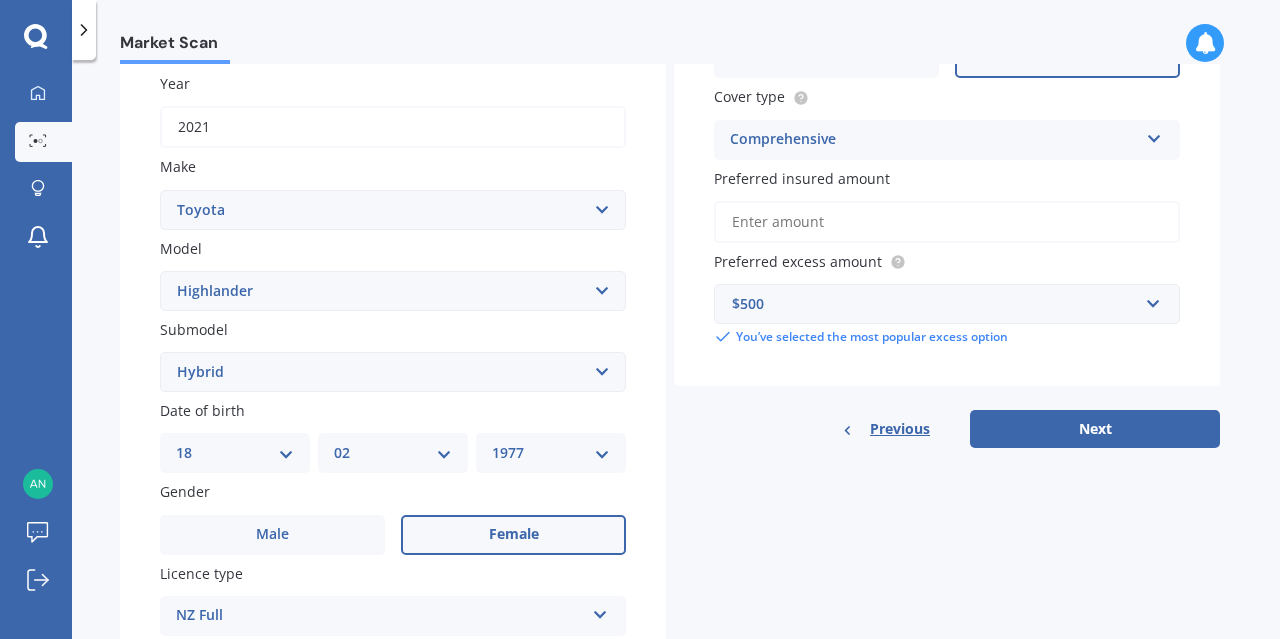 click on "Preferred insured amount" at bounding box center (947, 222) 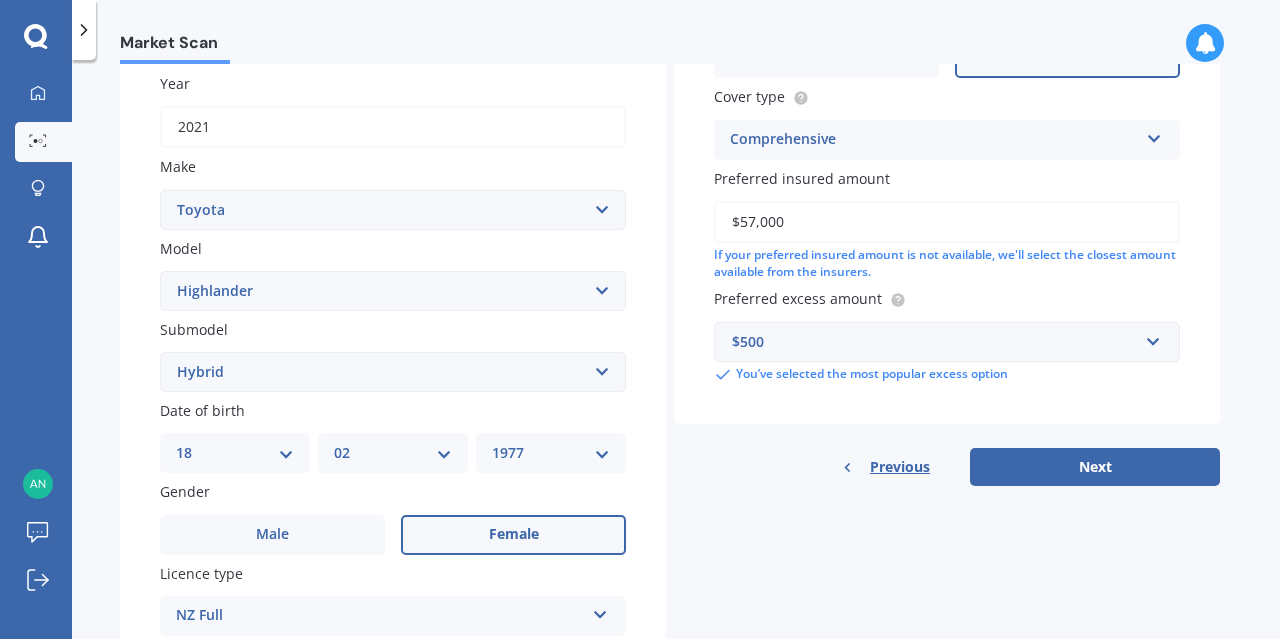 type on "$57,000" 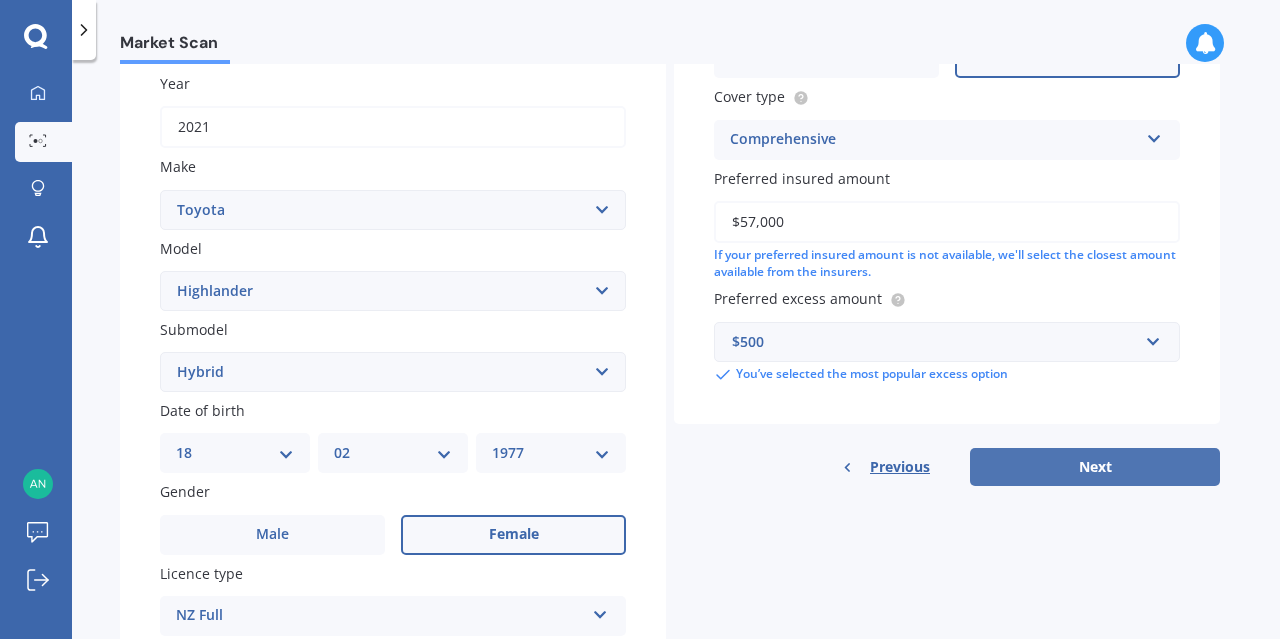 click on "Next" at bounding box center (1095, 467) 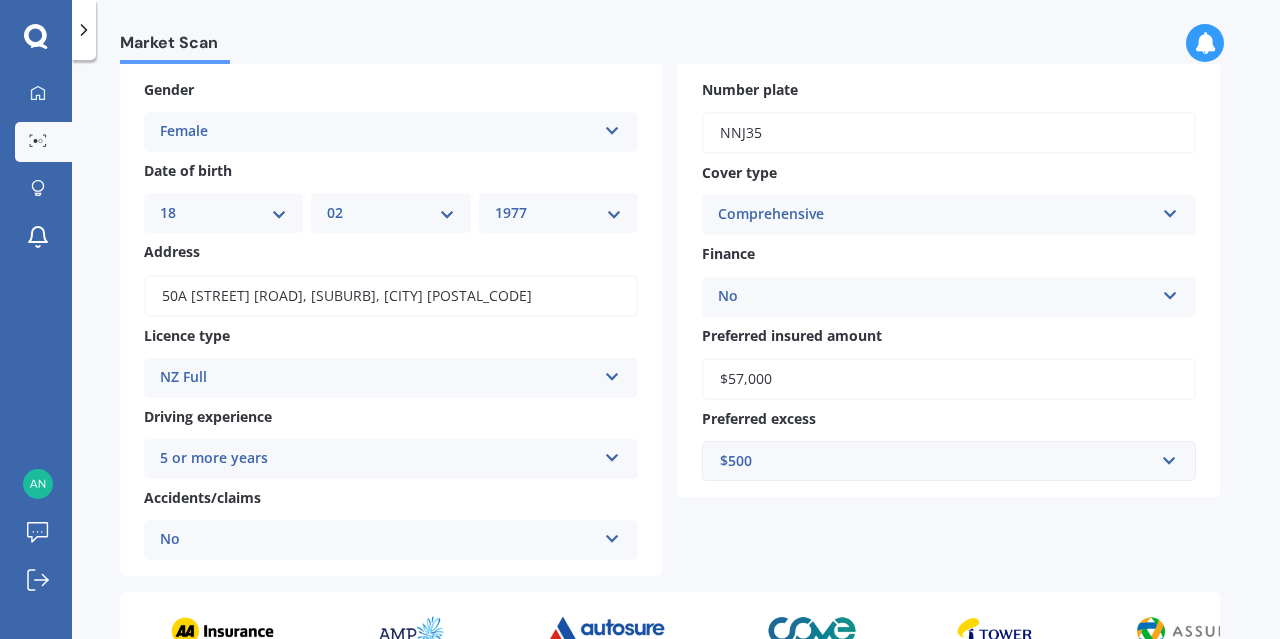 scroll, scrollTop: 49, scrollLeft: 0, axis: vertical 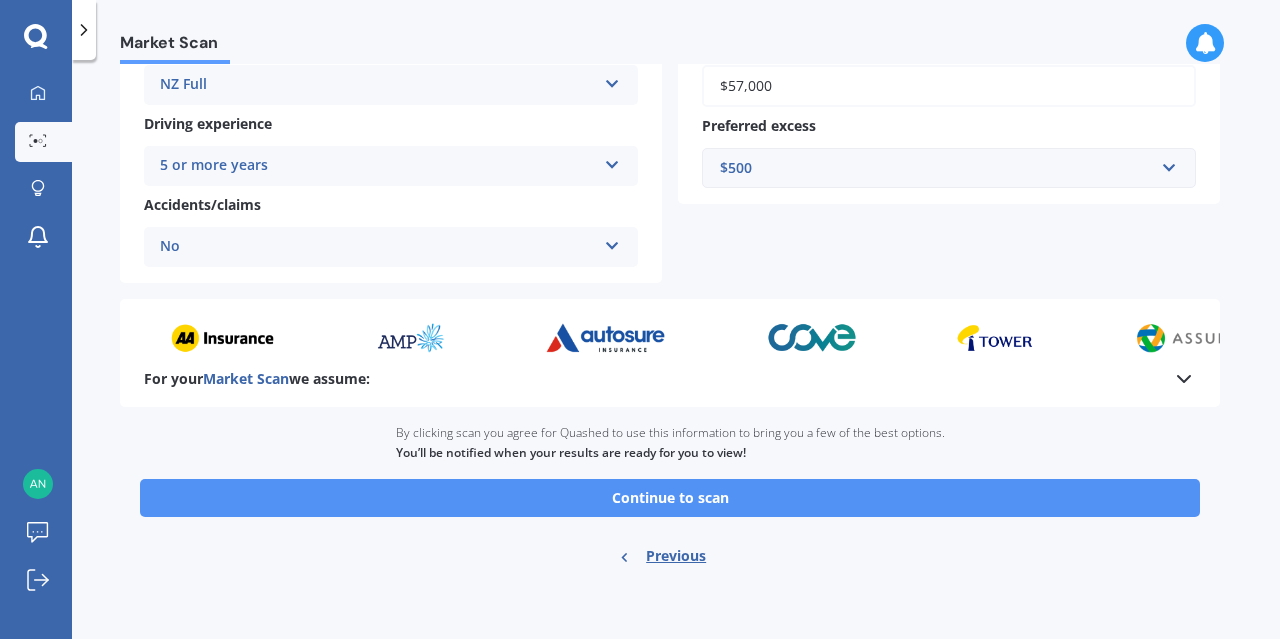 click on "Continue to scan" at bounding box center (670, 498) 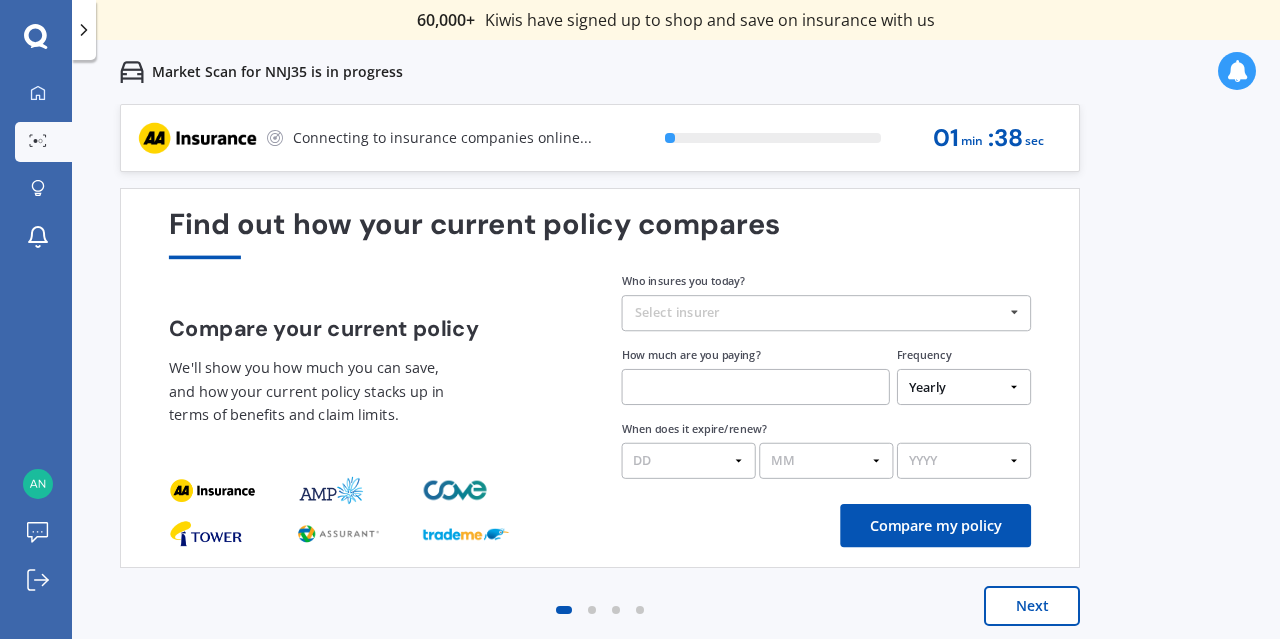 scroll, scrollTop: 0, scrollLeft: 0, axis: both 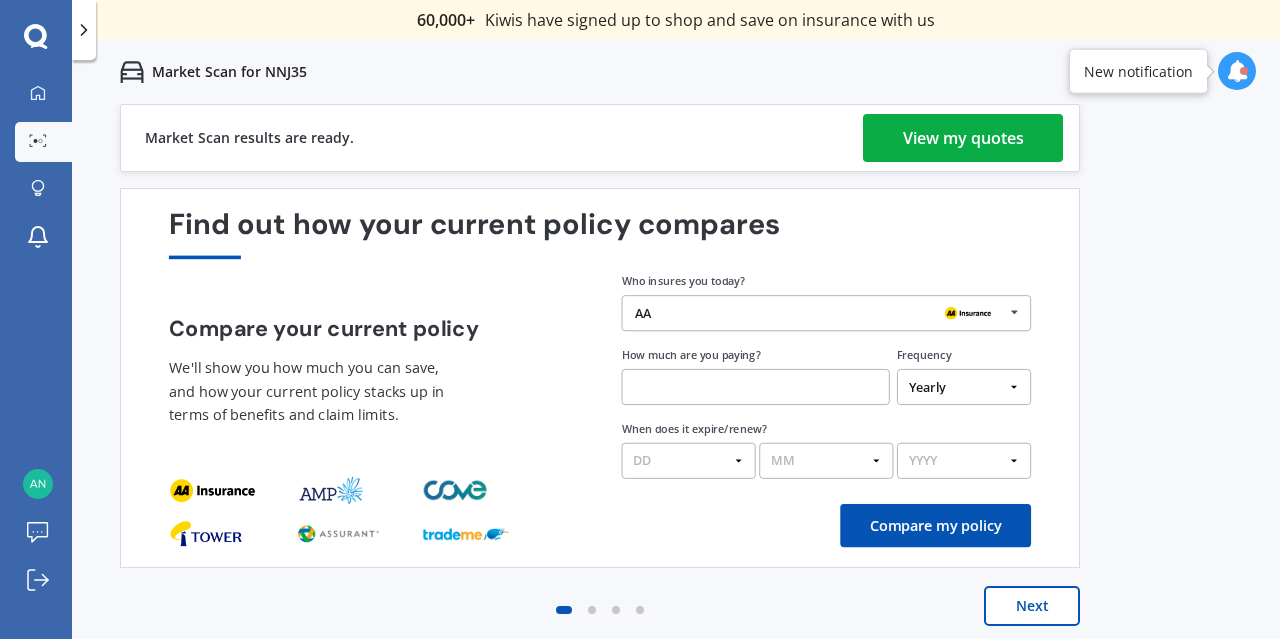 click on "Next" at bounding box center [1032, 606] 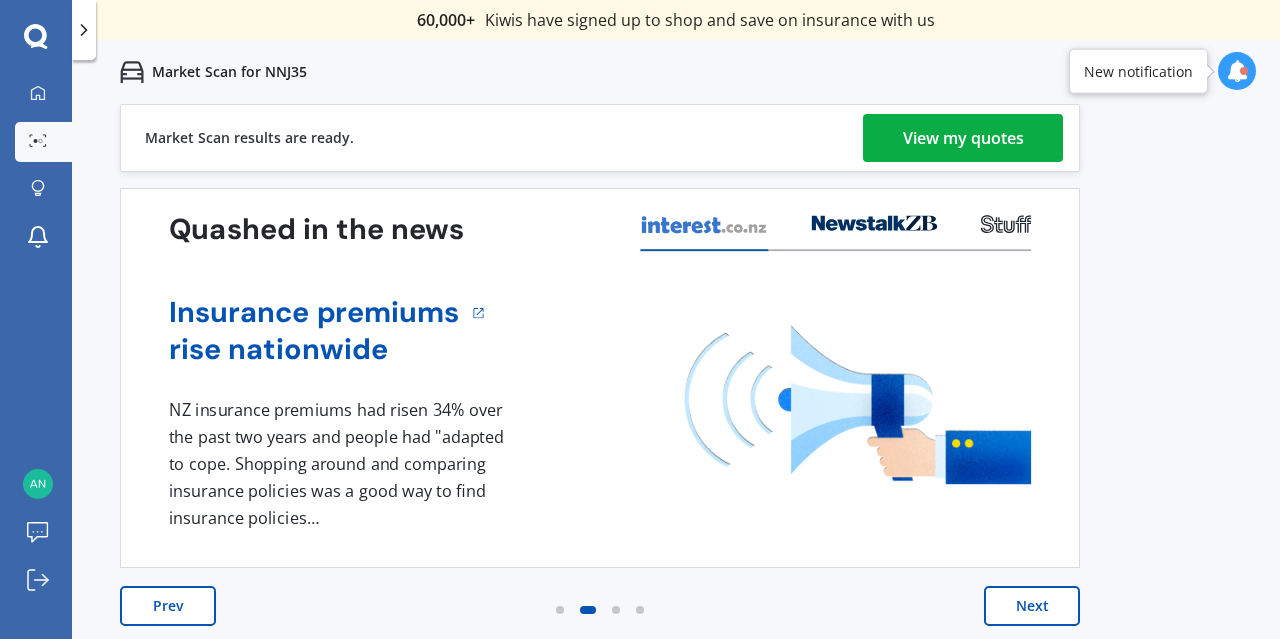 click on "Next" at bounding box center (1032, 606) 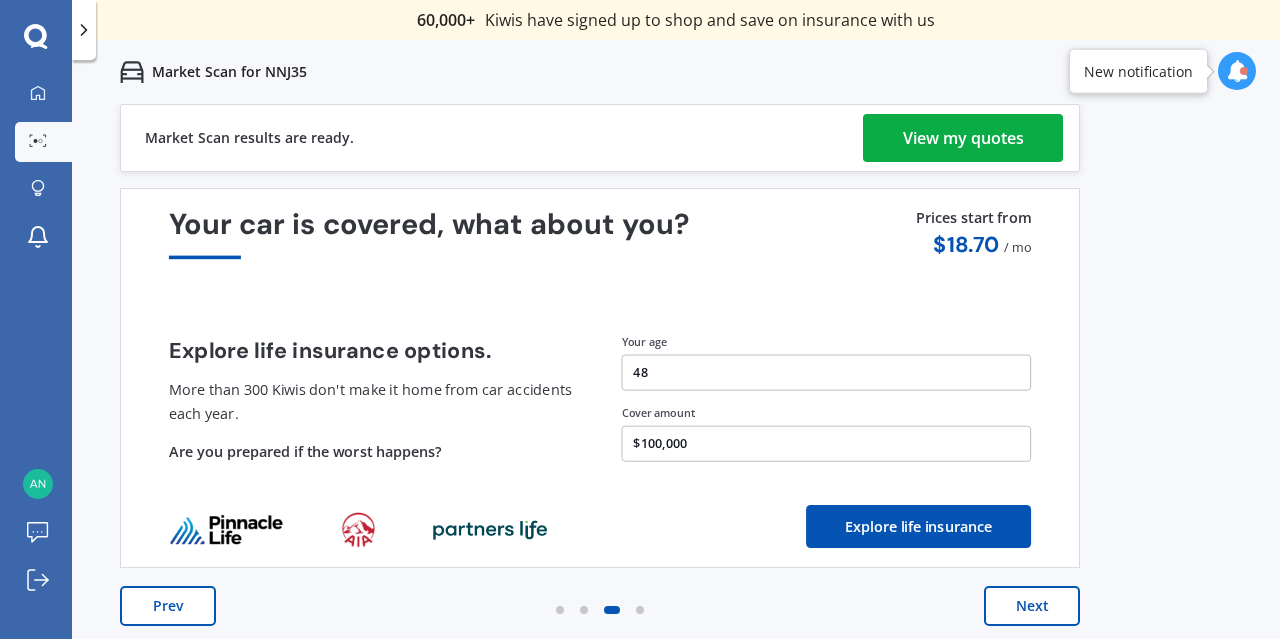 click on "Next" at bounding box center (1032, 606) 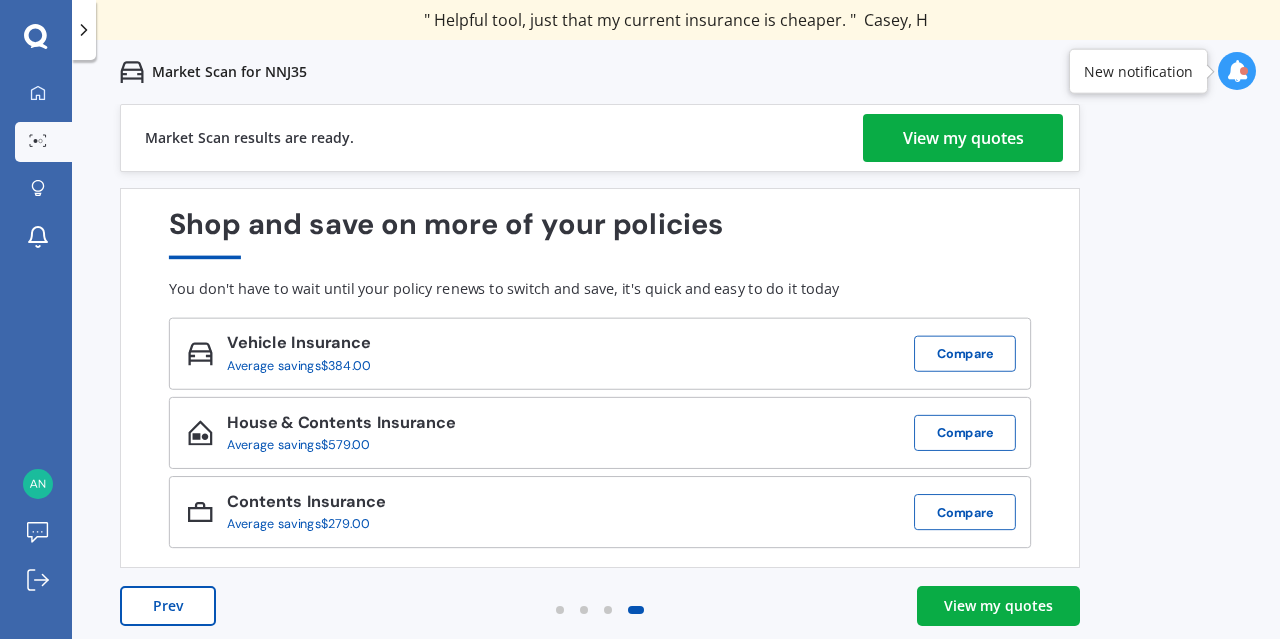 click on "View my quotes" at bounding box center [963, 138] 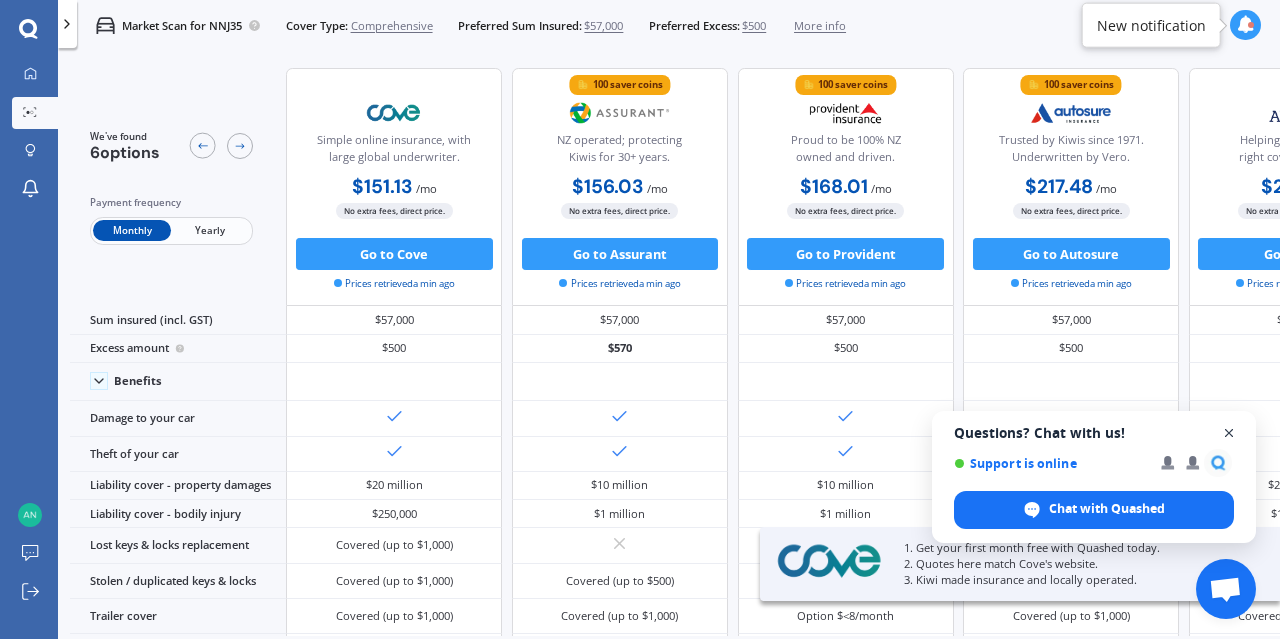 click at bounding box center (1229, 433) 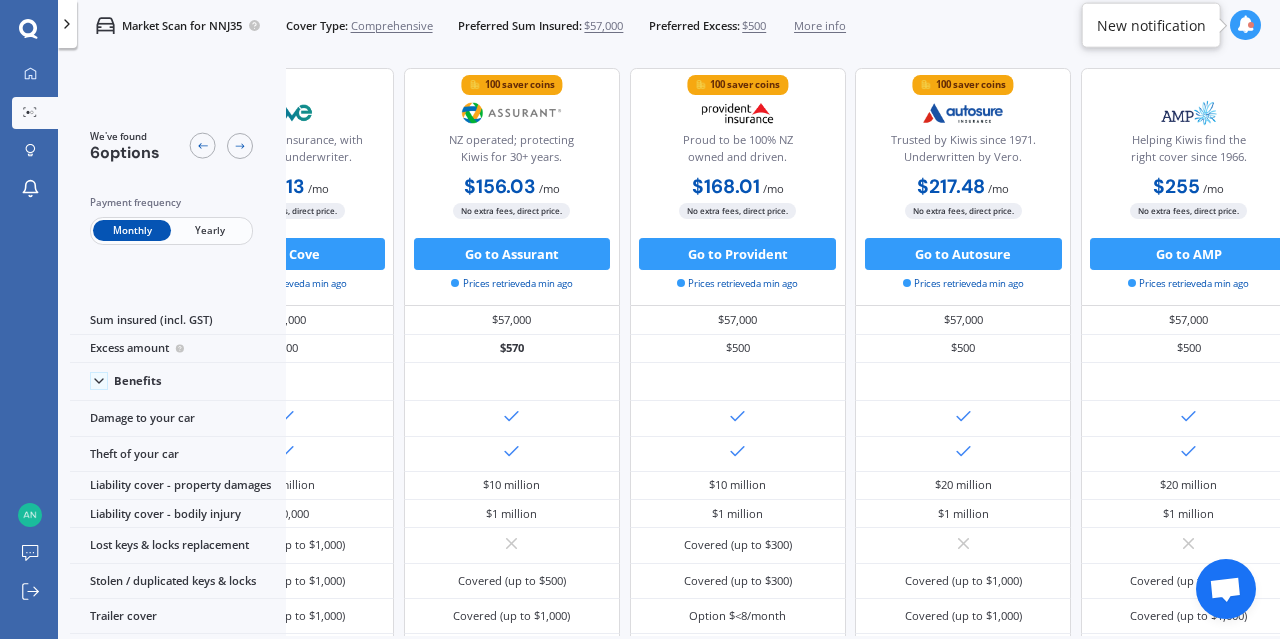 scroll, scrollTop: 0, scrollLeft: 0, axis: both 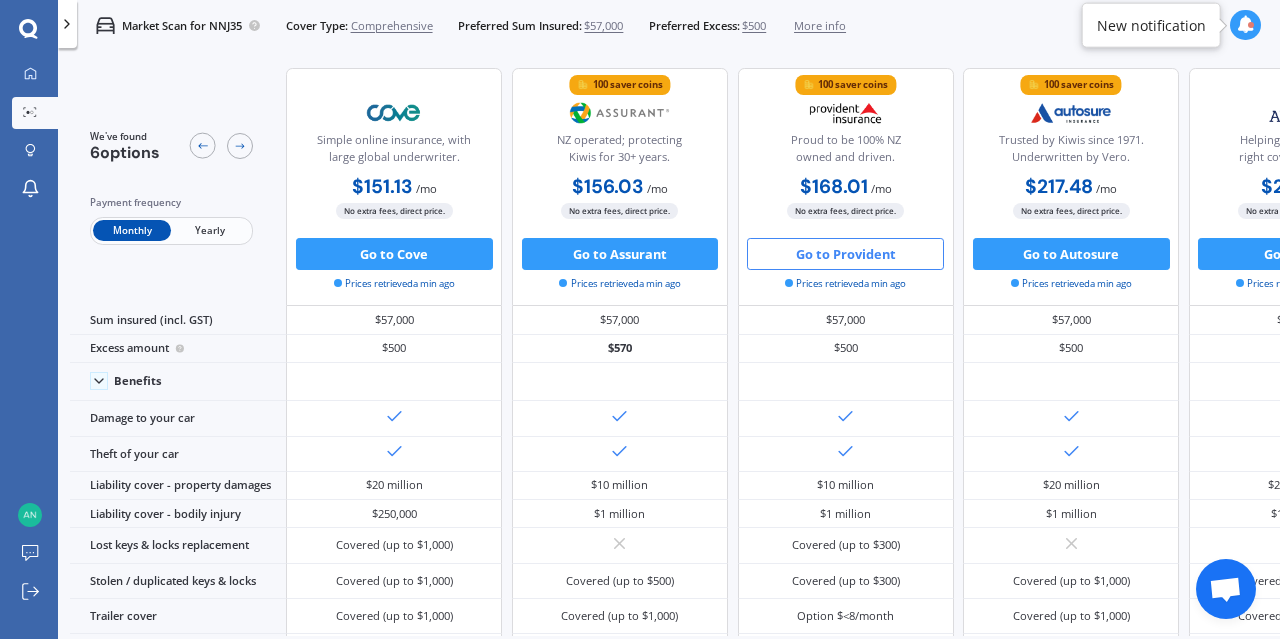 click on "Go to Provident" at bounding box center [845, 254] 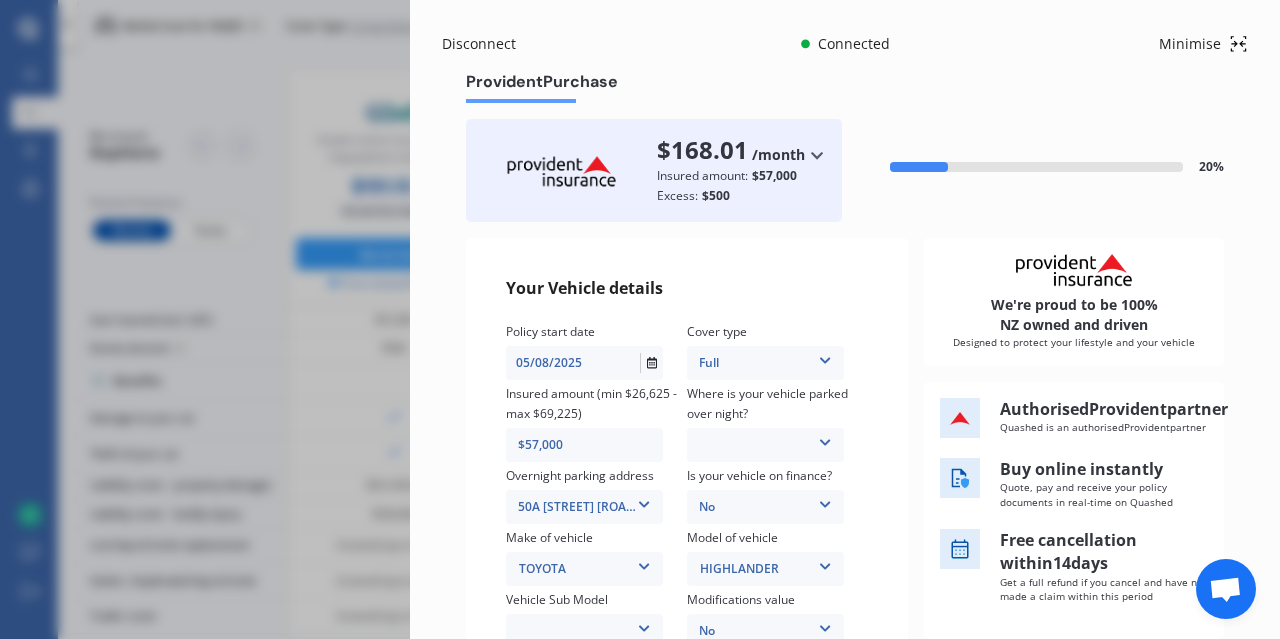 click at bounding box center [825, 439] 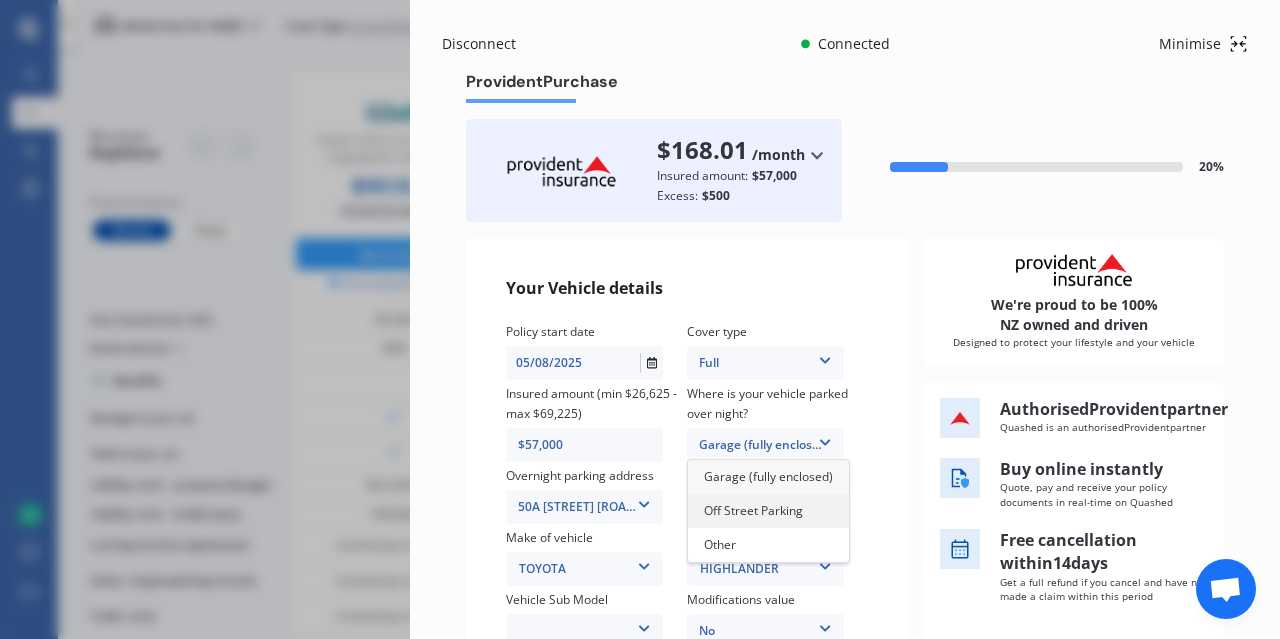 click on "Off Street Parking" at bounding box center (753, 510) 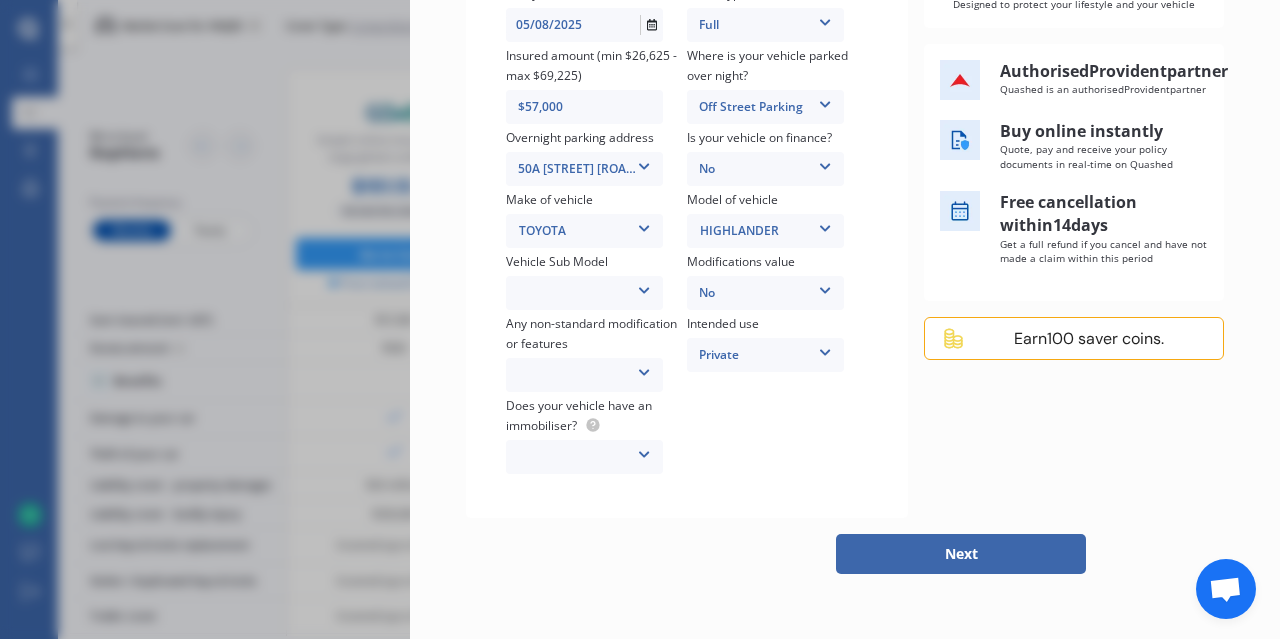 scroll, scrollTop: 343, scrollLeft: 0, axis: vertical 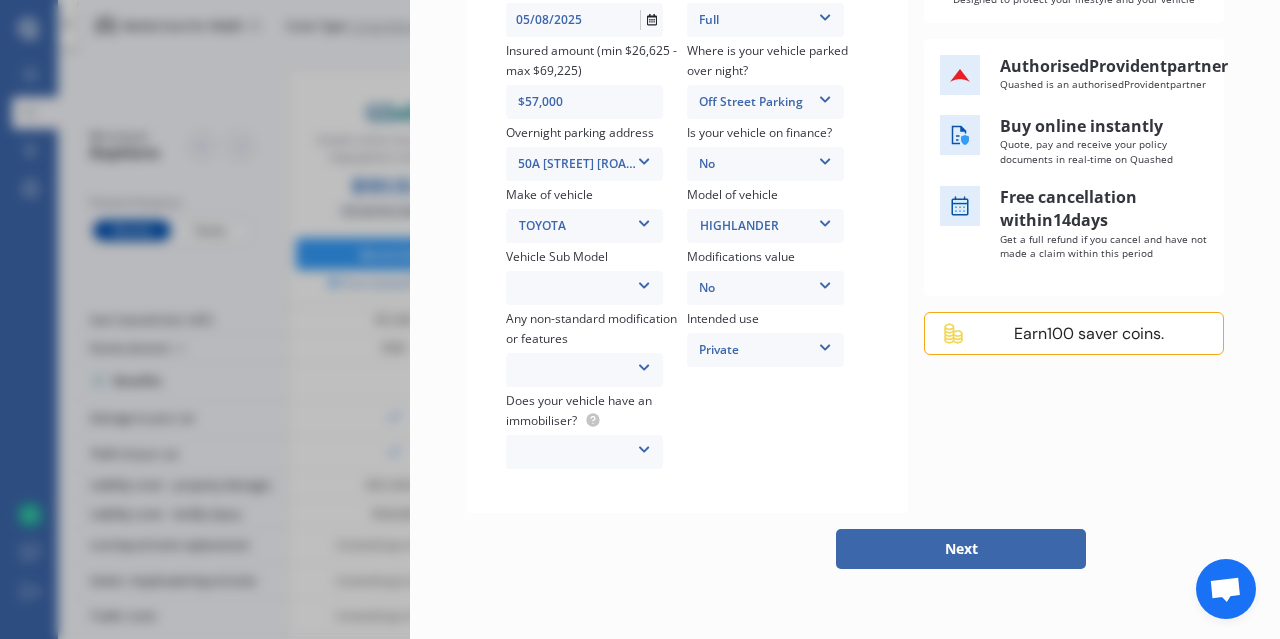 click at bounding box center [644, 282] 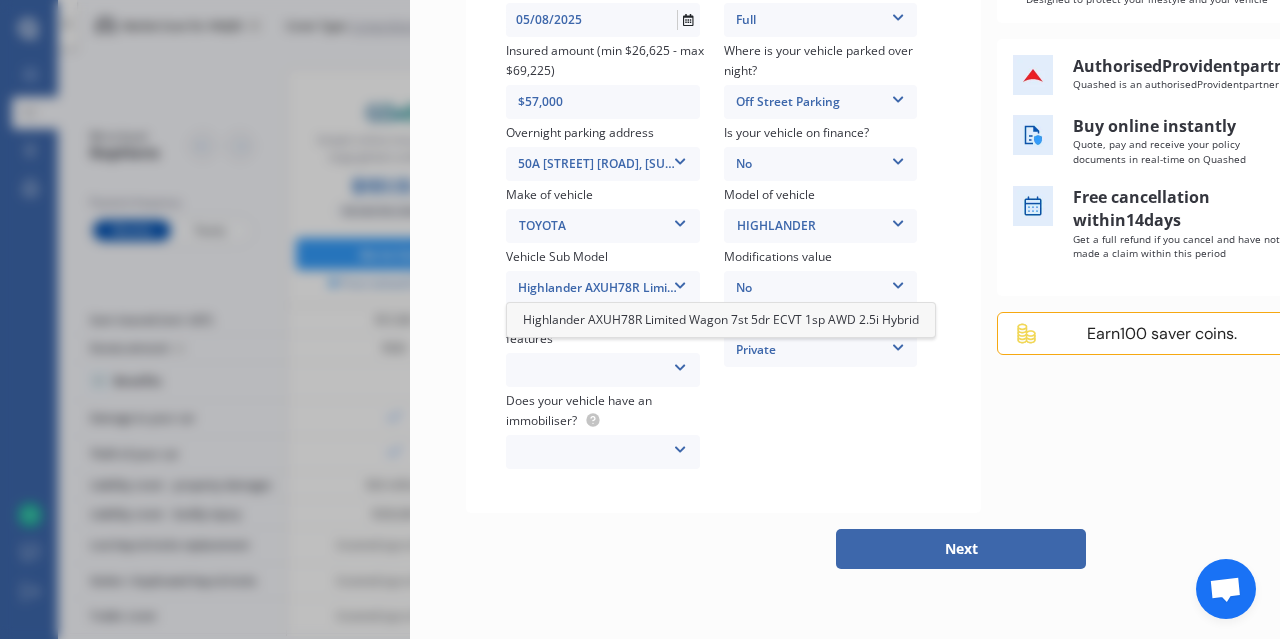 click on "Highlander AXUH78R Limited Wagon 7st 5dr ECVT 1sp AWD 2.5i Hybrid" at bounding box center [721, 319] 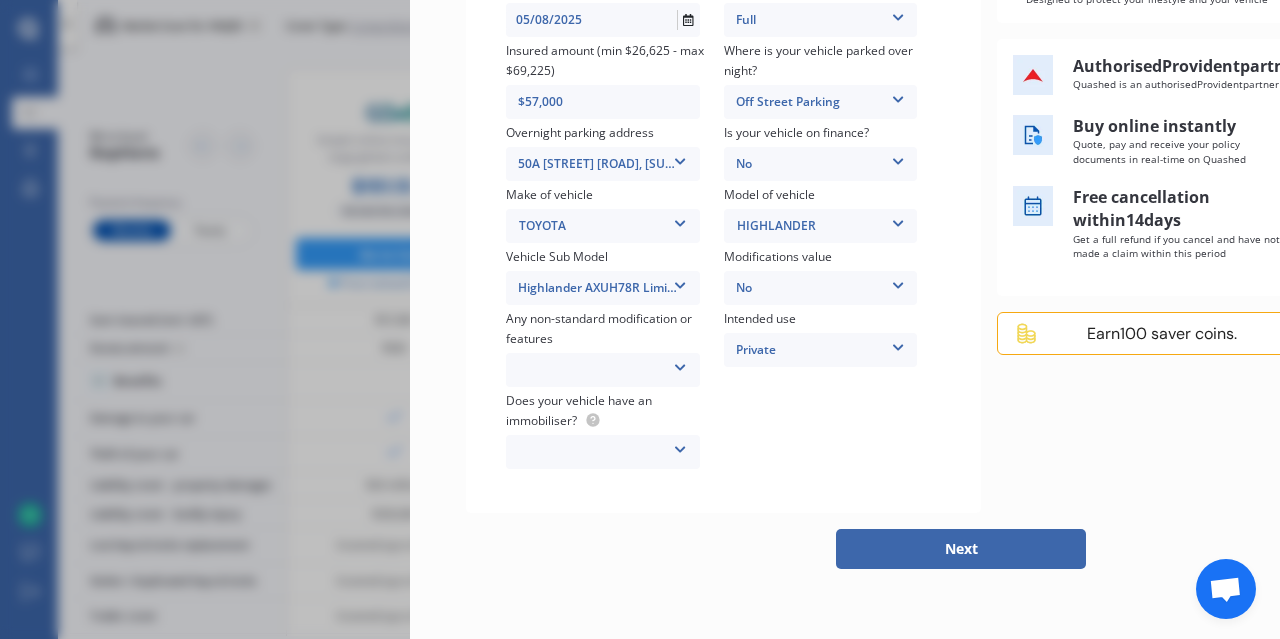 click at bounding box center (681, 364) 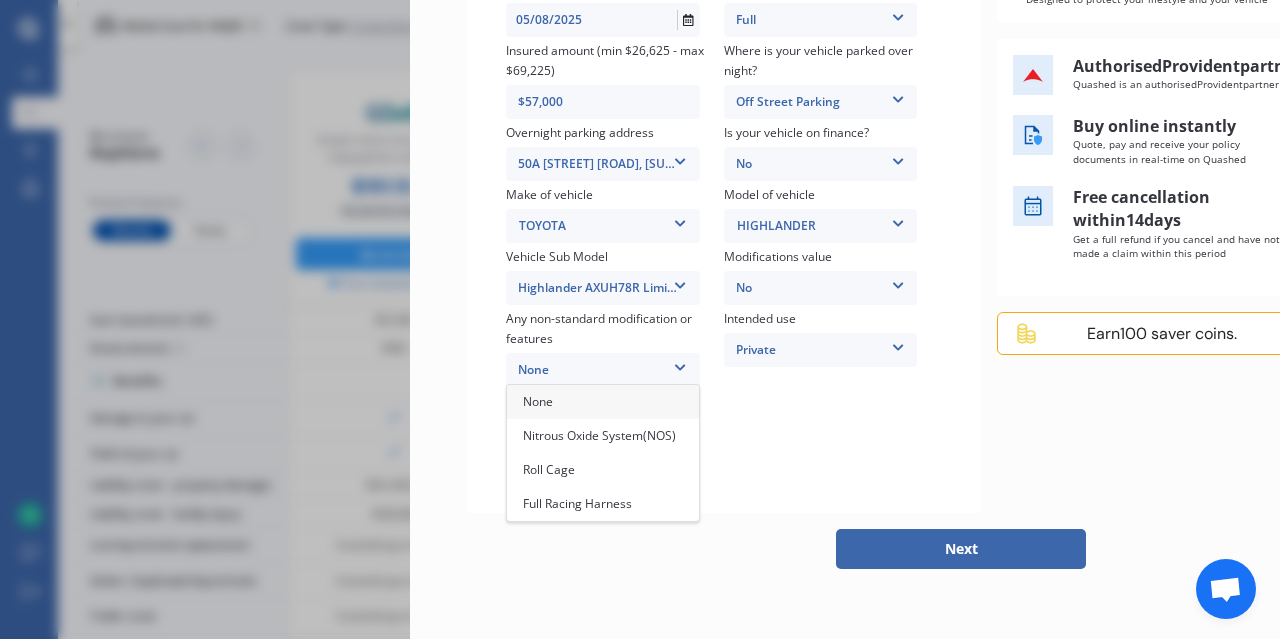 click on "Vehicle parked over night? Off Street Parking Garage (fully enclosed) Off Street Parking Other Overnight parking address 50A [STREET] [ROAD], [SUBURB], [CITY] [POSTAL_CODE] 50A [STREET] [ROAD], [SUBURB], [CITY] [POSTAL_CODE]" at bounding box center (723, 204) 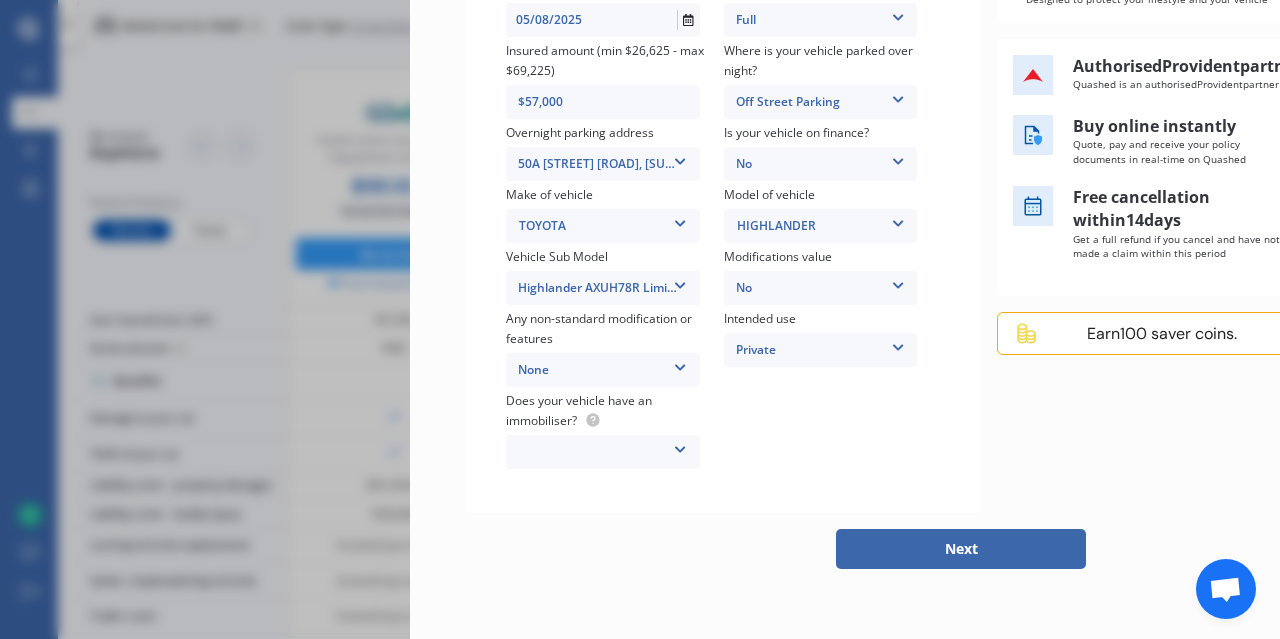 click on "Yes No" at bounding box center (603, 452) 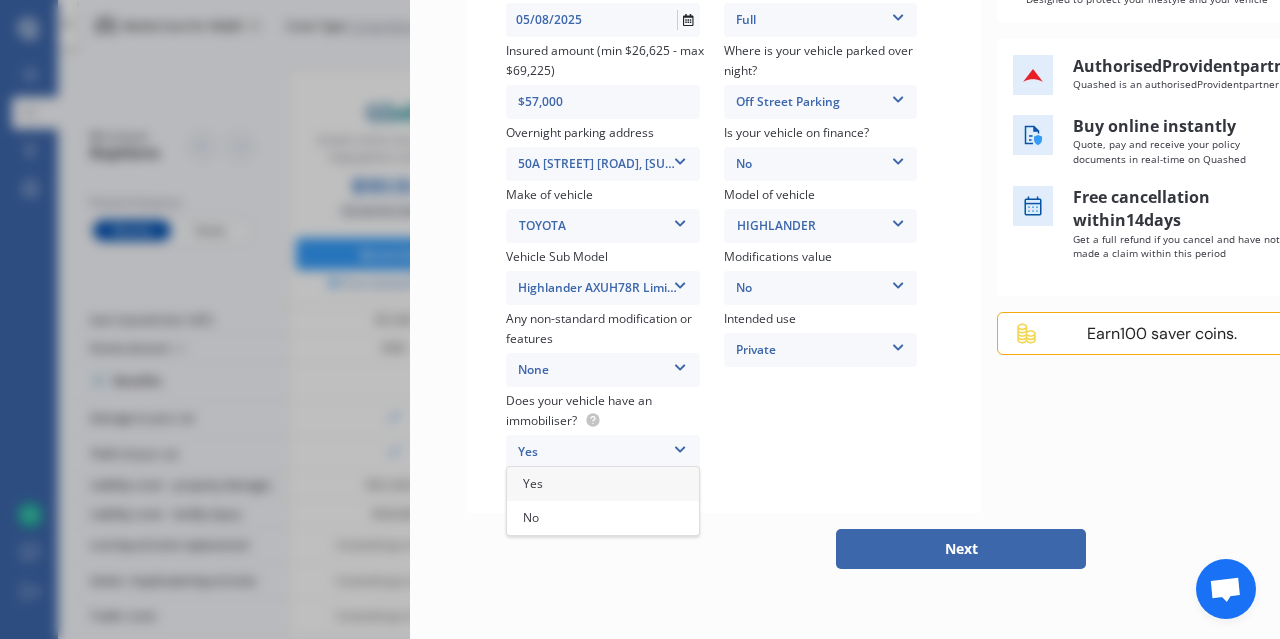click on "Yes" at bounding box center (603, 484) 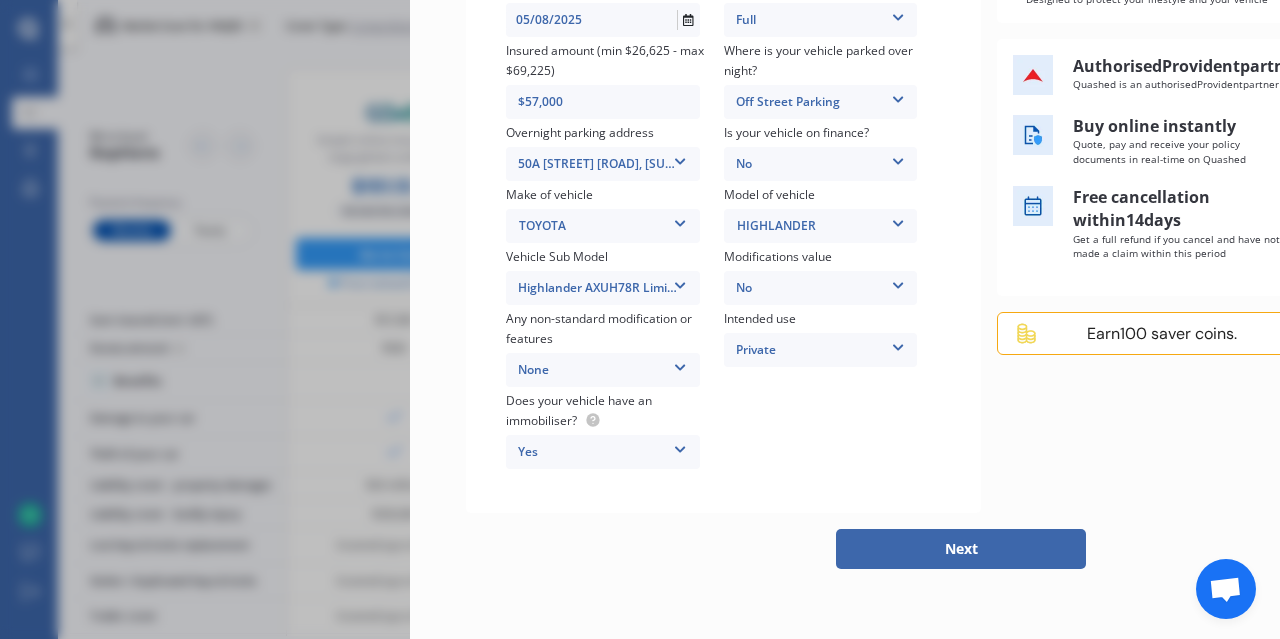 click on "Vehicle parked over night? Off Street Parking Garage (fully enclosed) Off Street Parking Other Overnight parking address 50A [STREET] [ROAD], [SUBURB], [CITY] [POSTAL_CODE] 50A [STREET] [ROAD], [SUBURB], [CITY] [POSTAL_CODE]" at bounding box center [723, 204] 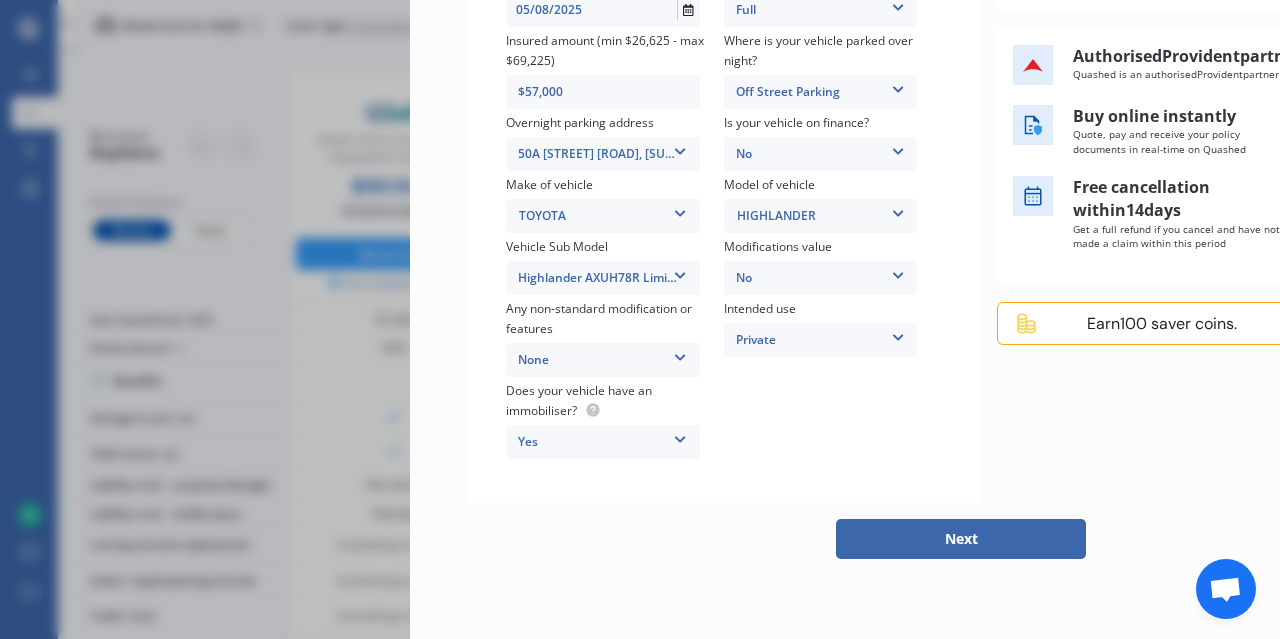 click on "Next" at bounding box center [961, 539] 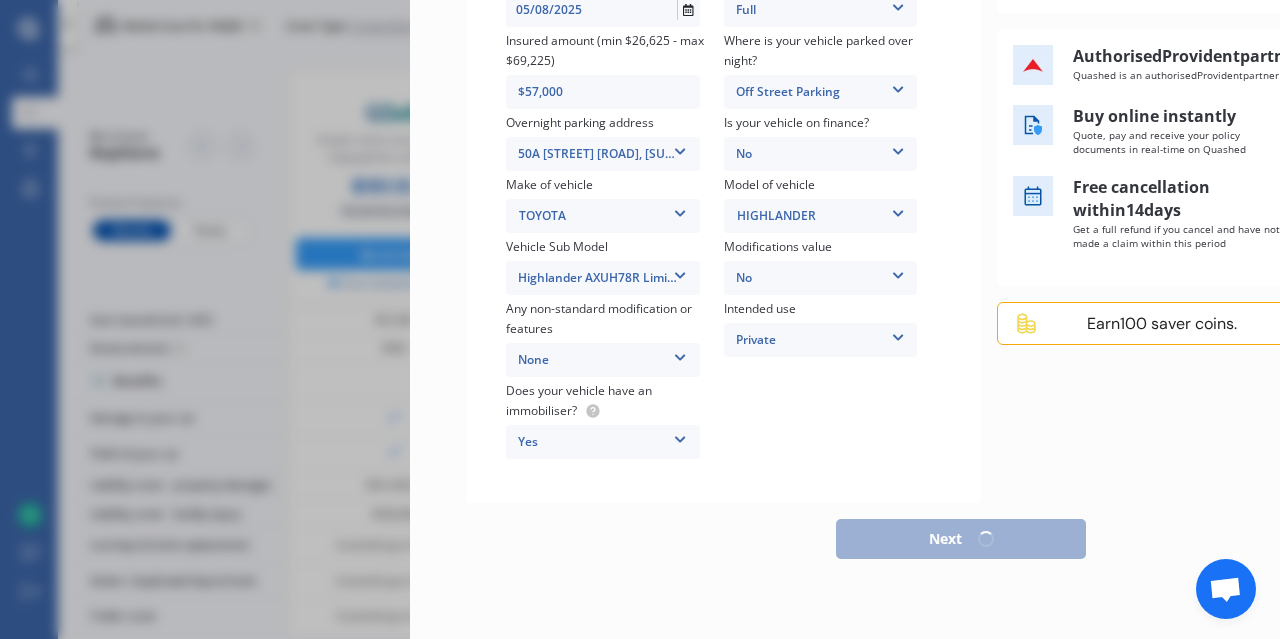 scroll, scrollTop: 429, scrollLeft: 0, axis: vertical 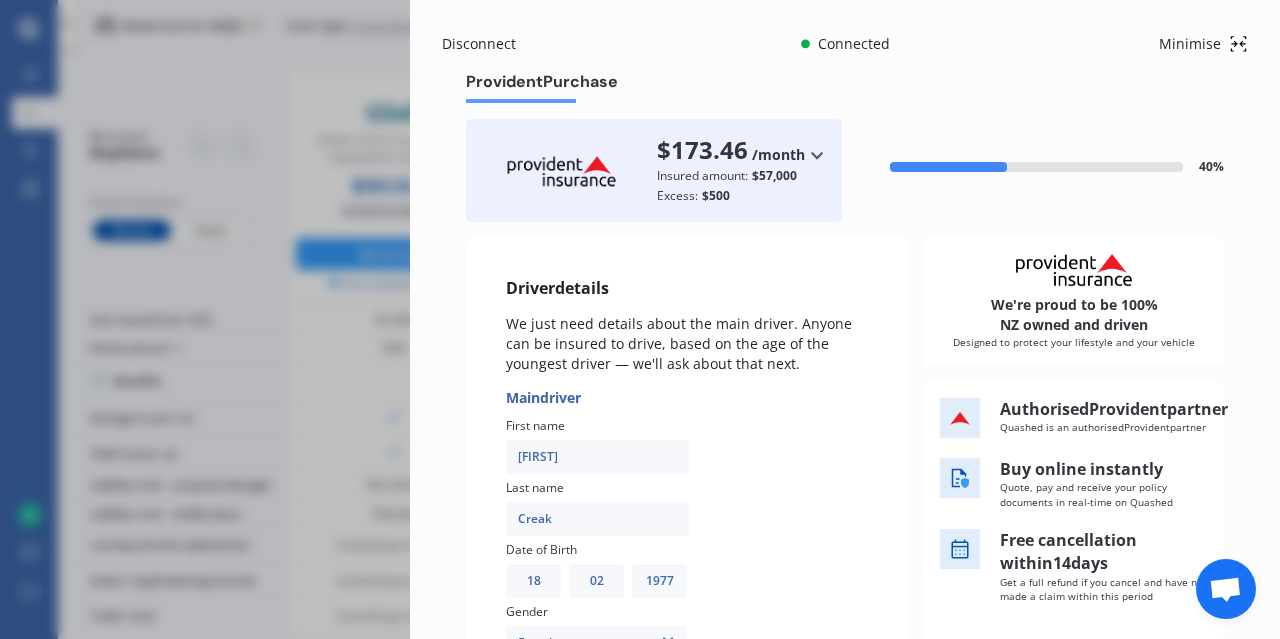 drag, startPoint x: 1269, startPoint y: 97, endPoint x: 1279, endPoint y: 155, distance: 58.855755 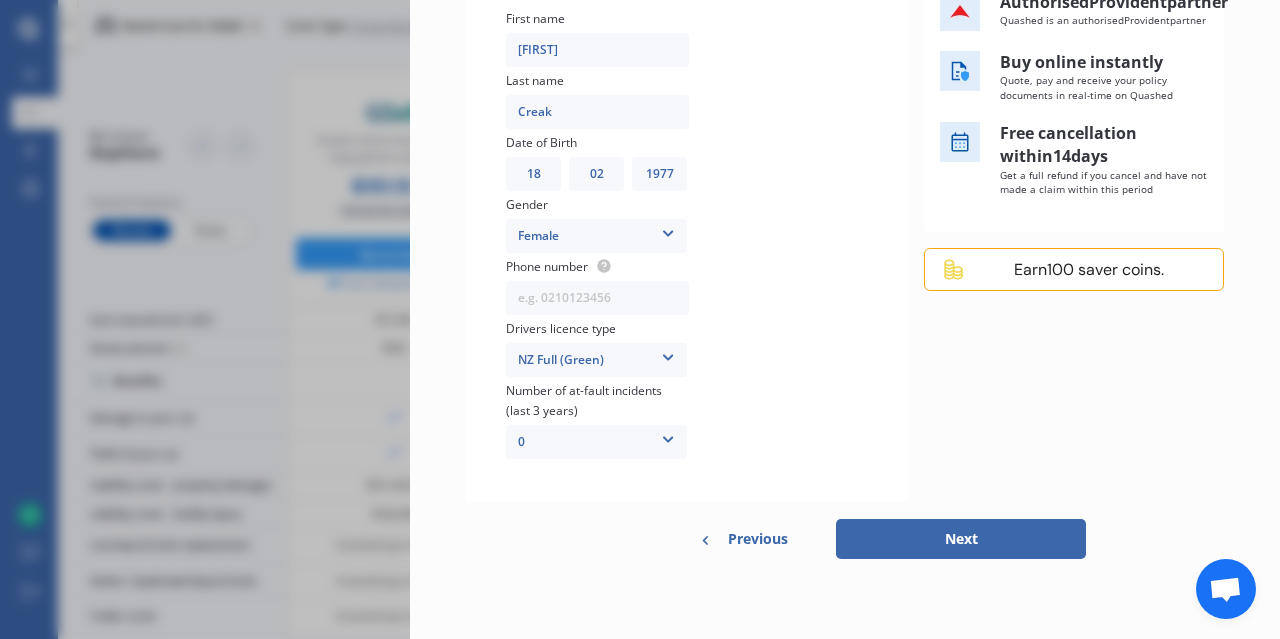 scroll, scrollTop: 420, scrollLeft: 0, axis: vertical 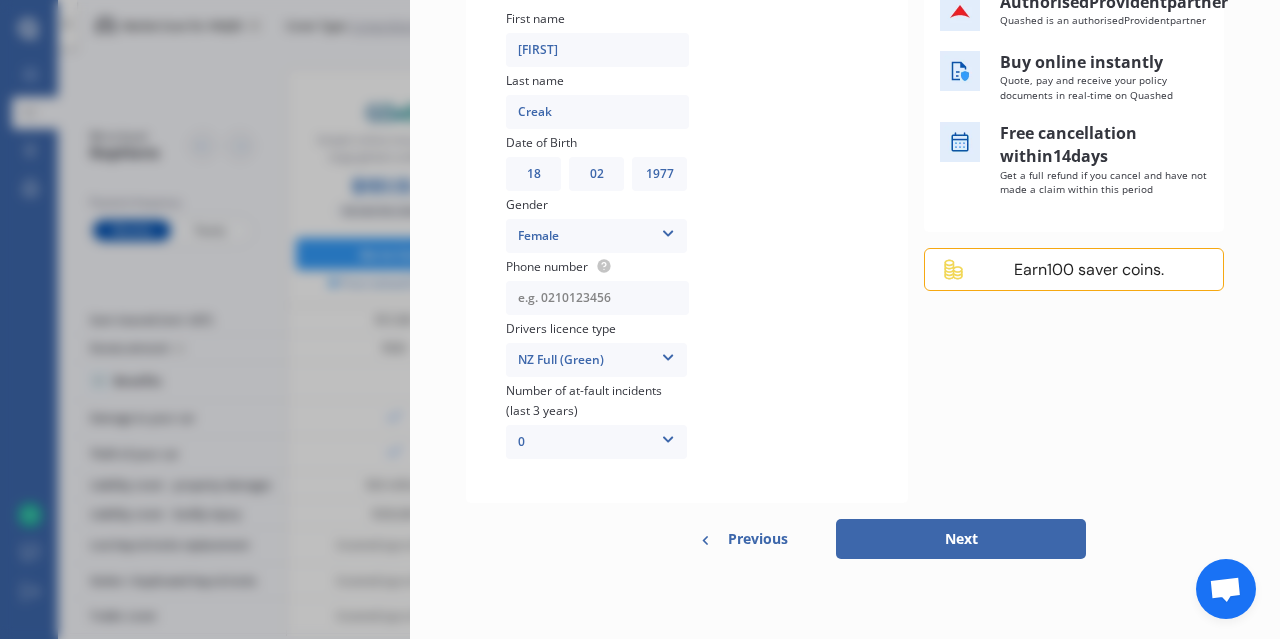 click at bounding box center [597, 298] 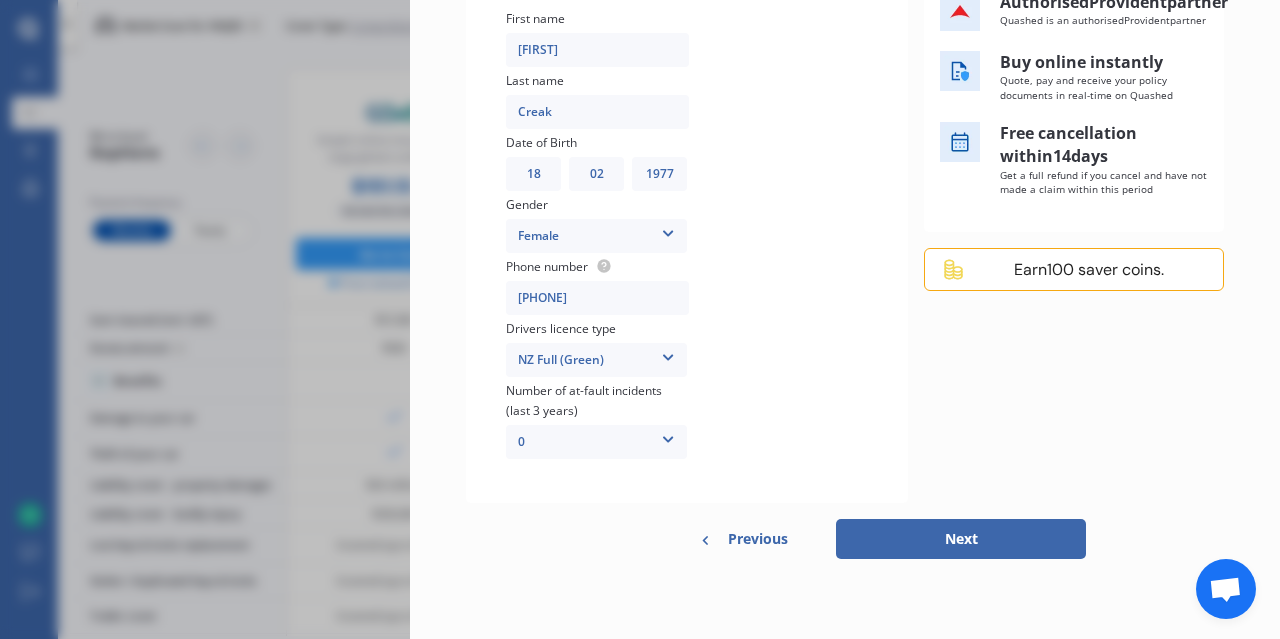 type on "[PHONE]" 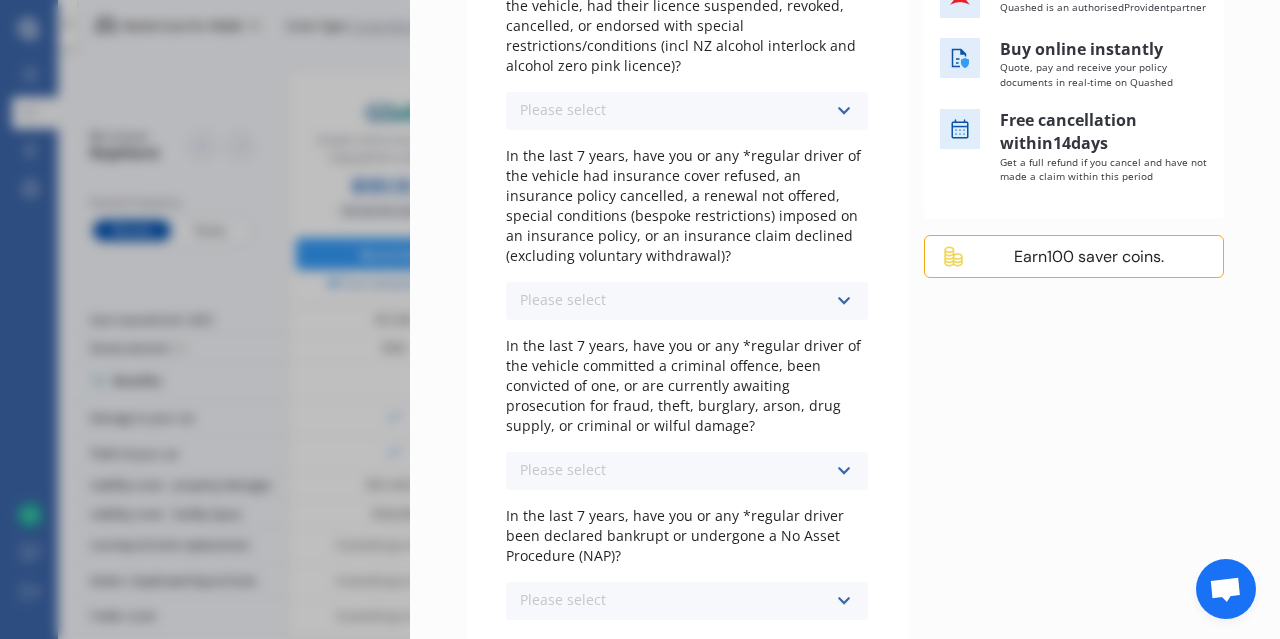scroll, scrollTop: 0, scrollLeft: 0, axis: both 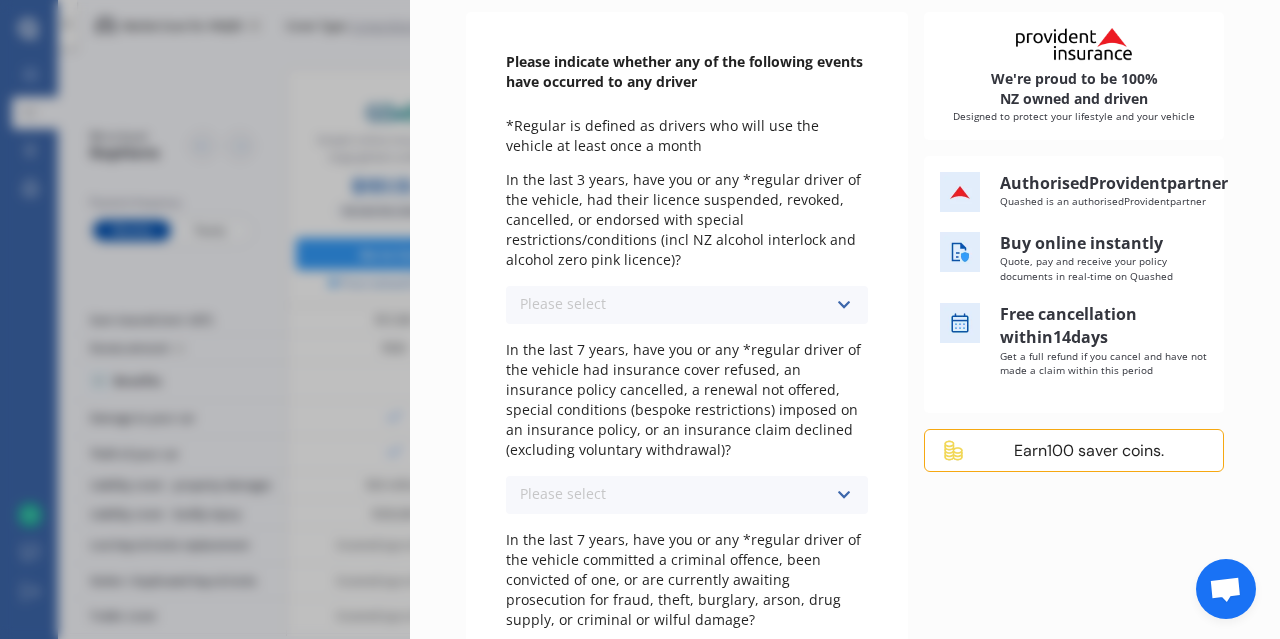 click on "Please select No Yes" at bounding box center (687, 305) 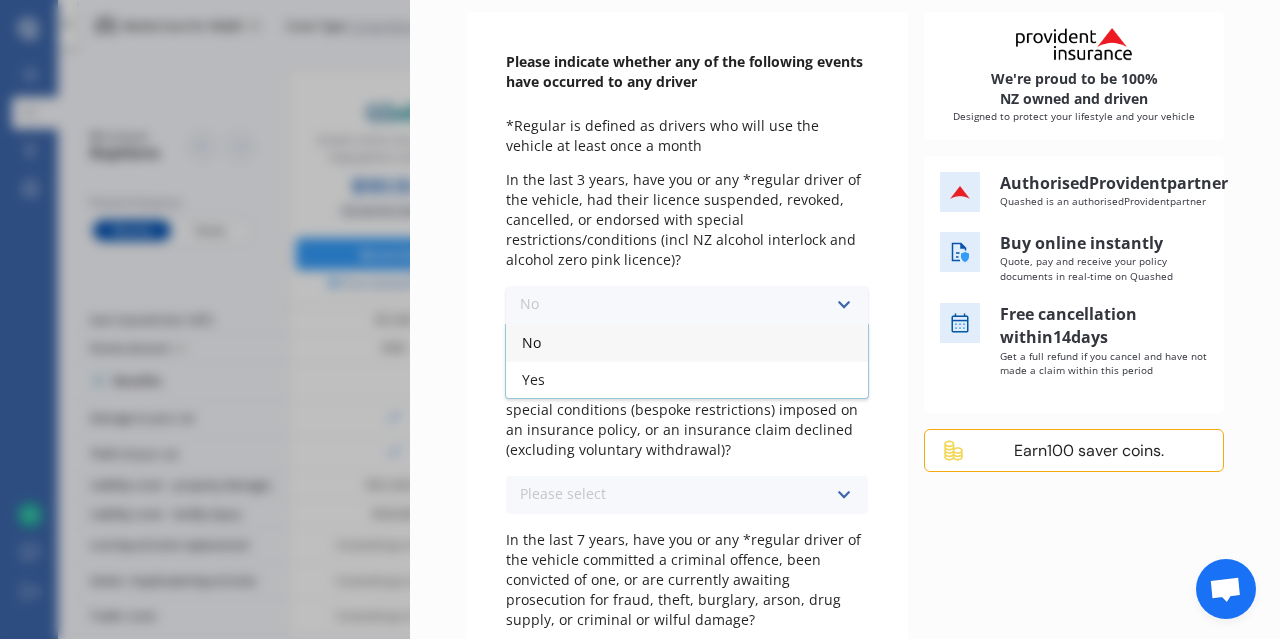 click on "No" at bounding box center (687, 342) 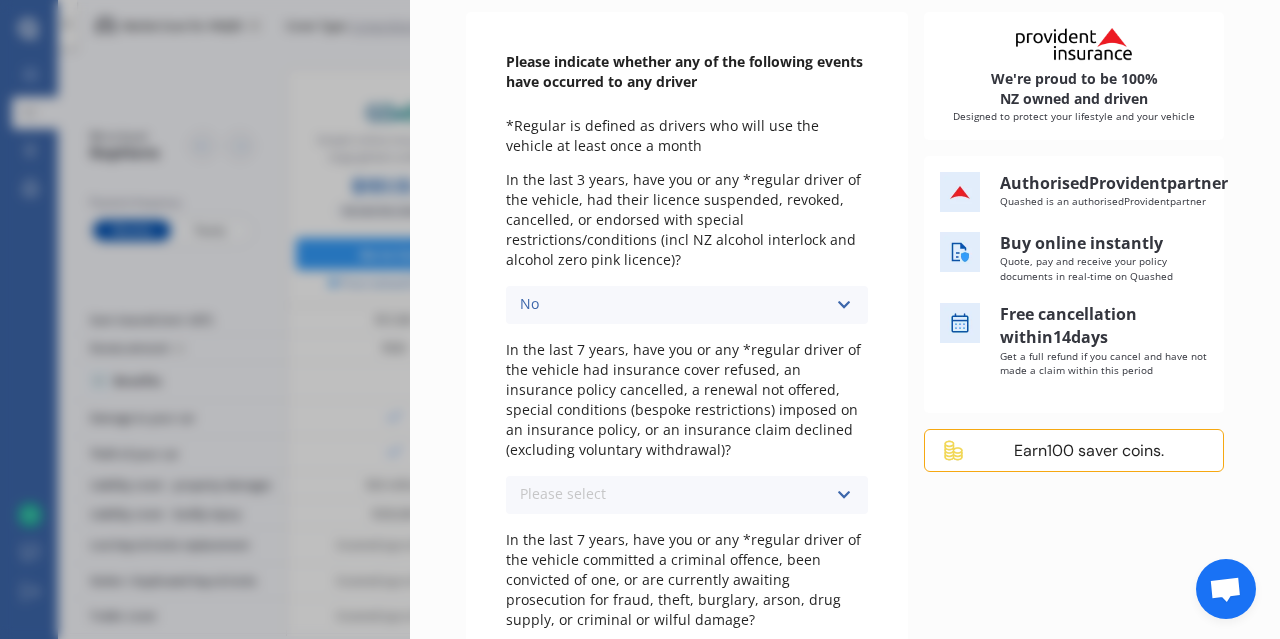 click at bounding box center (843, 495) 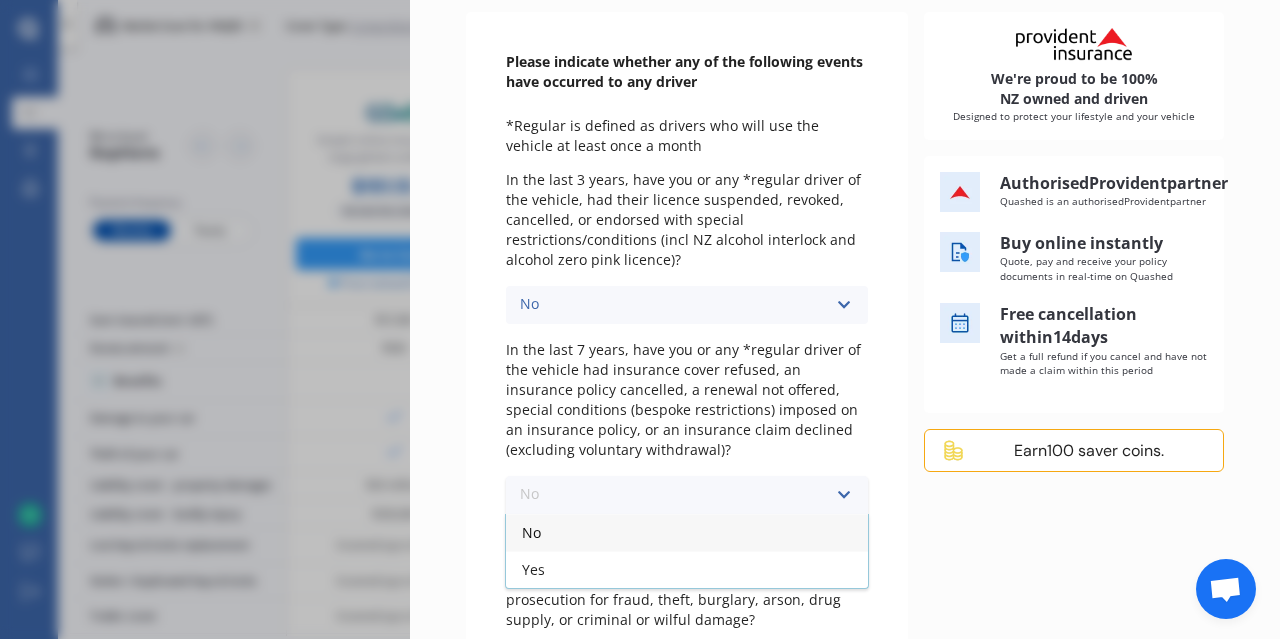click on "No" at bounding box center (687, 532) 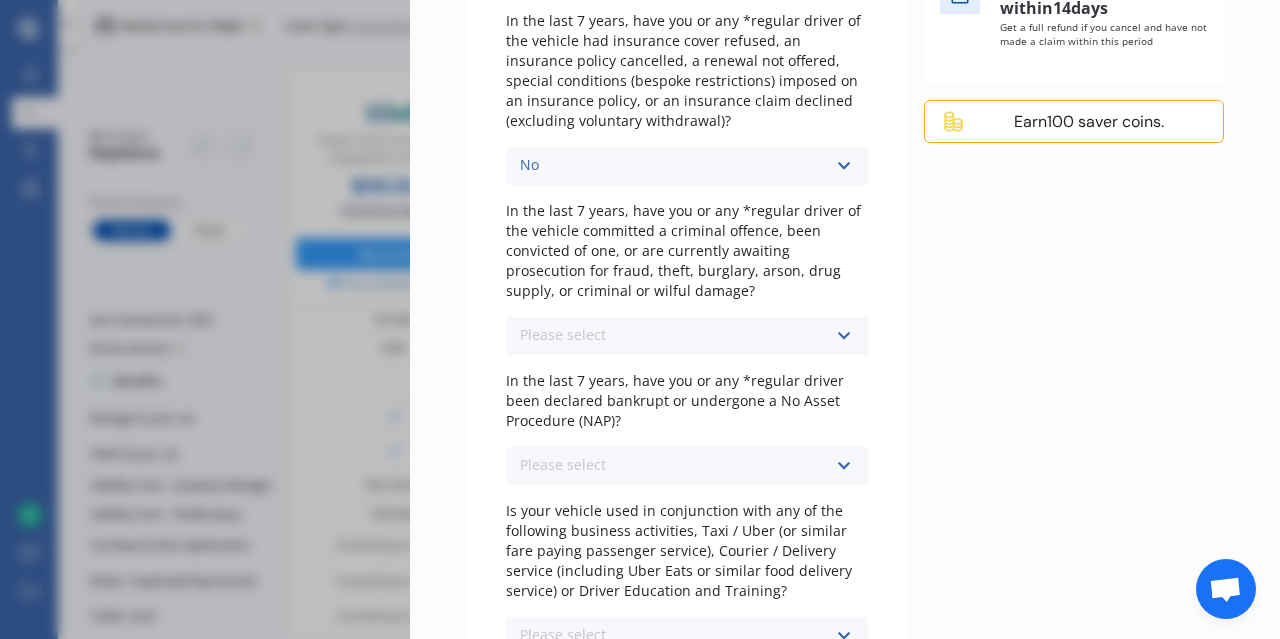scroll, scrollTop: 562, scrollLeft: 0, axis: vertical 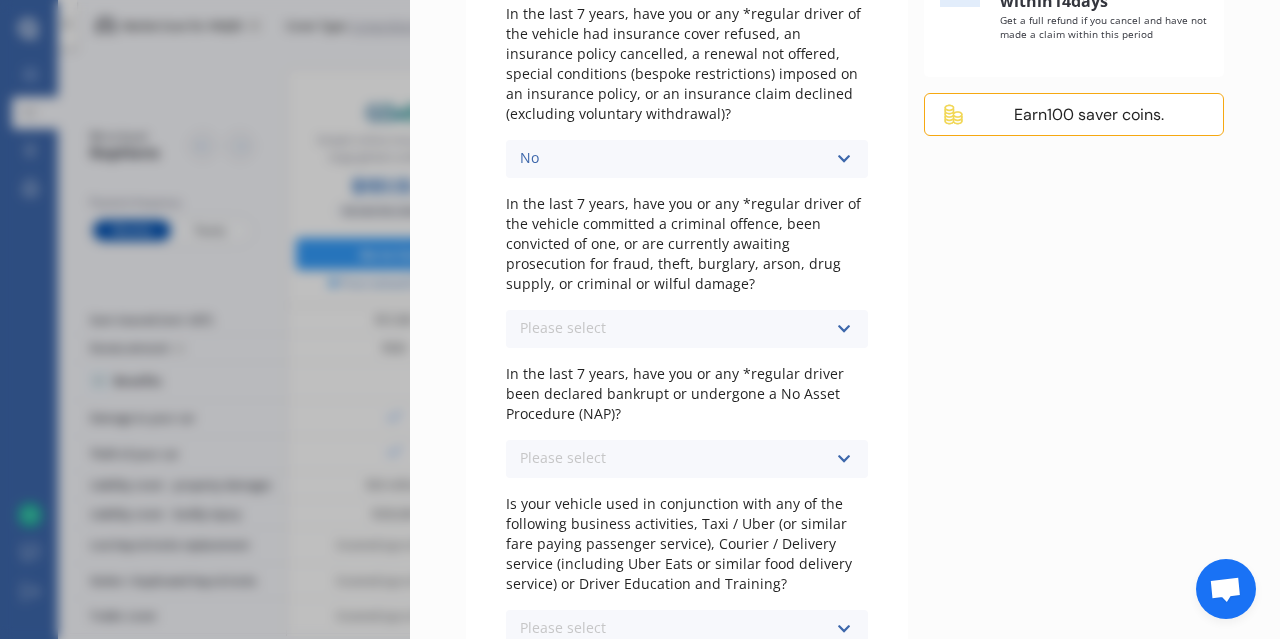 click on "Please select No Yes" at bounding box center [687, 329] 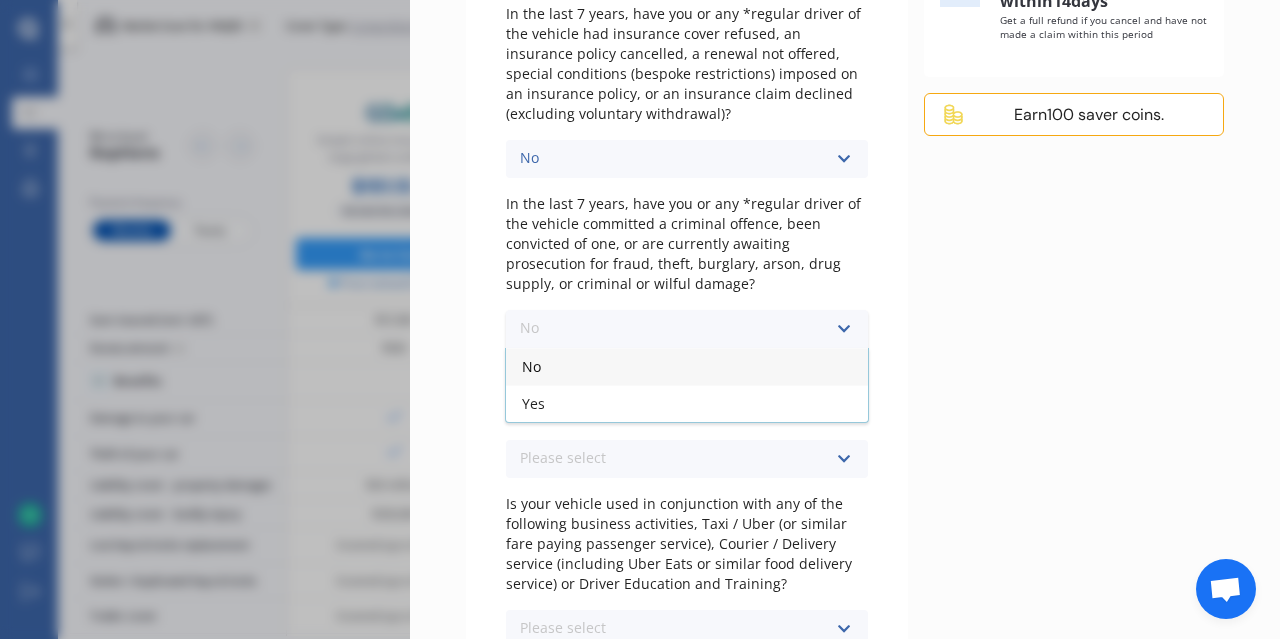click on "No" at bounding box center (687, 366) 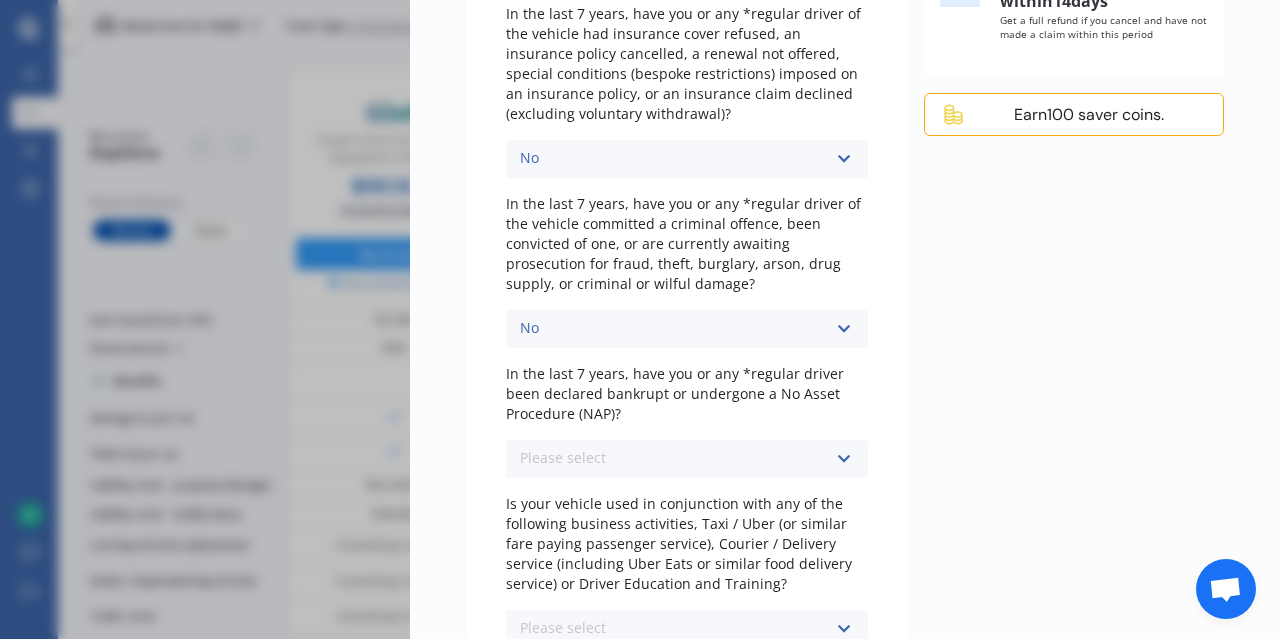 click on "Please select No Yes" at bounding box center [687, 459] 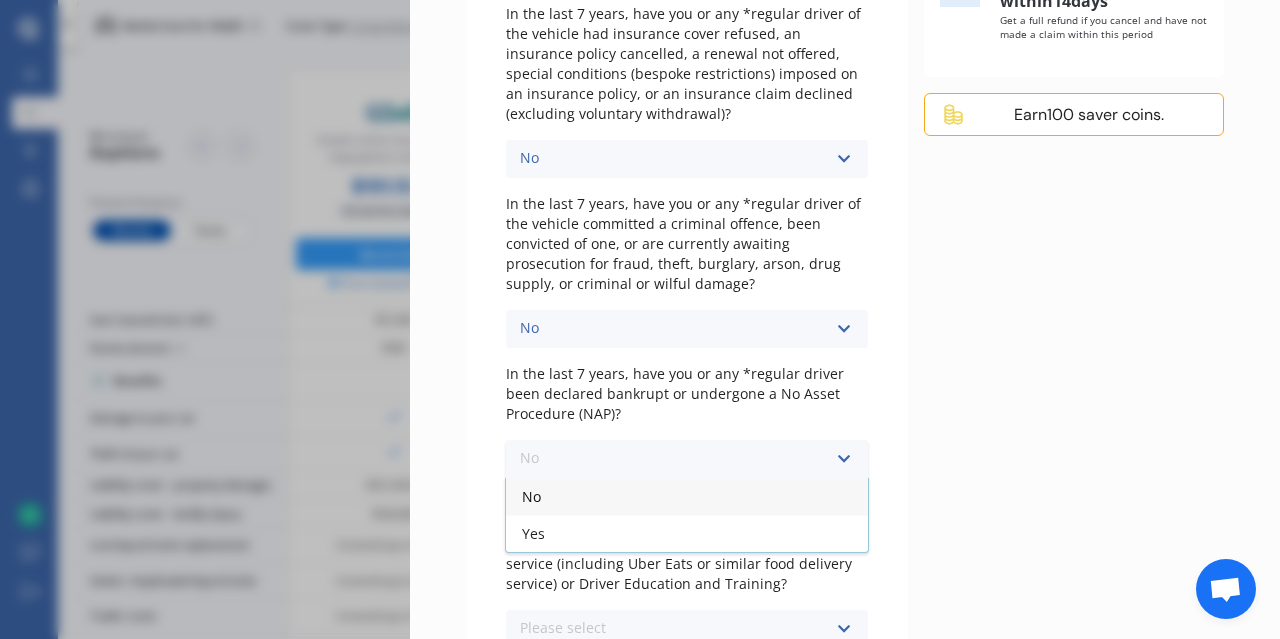 click on "No" at bounding box center [687, 496] 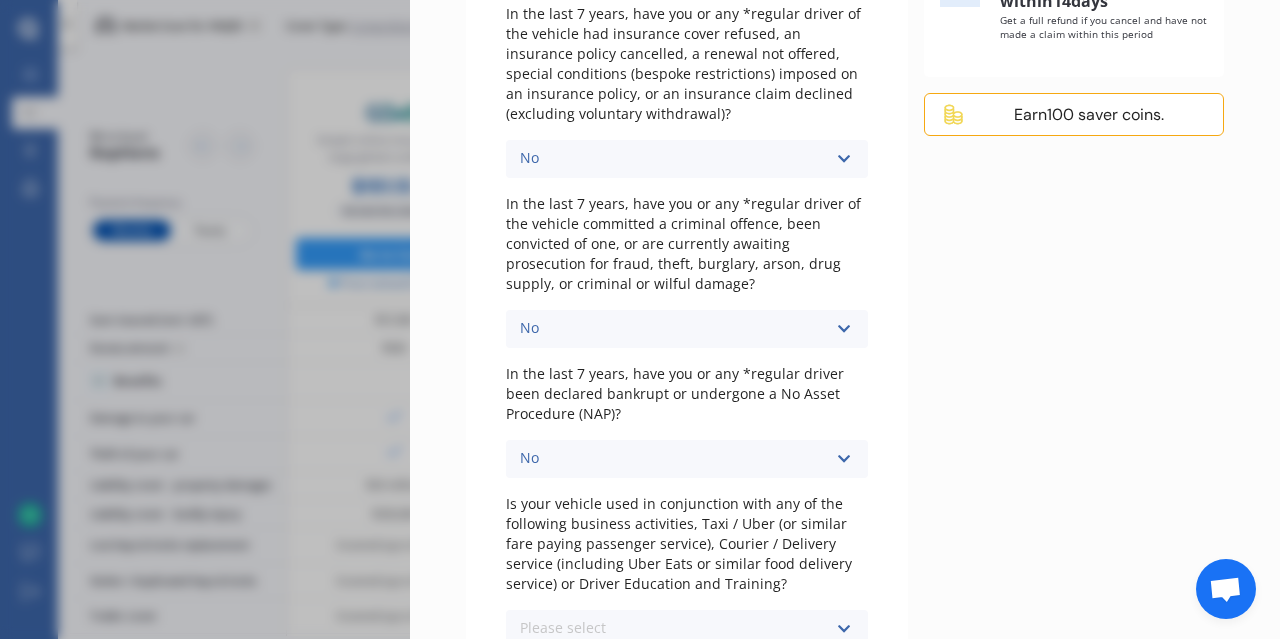 click on "Please select No Yes" at bounding box center (687, 629) 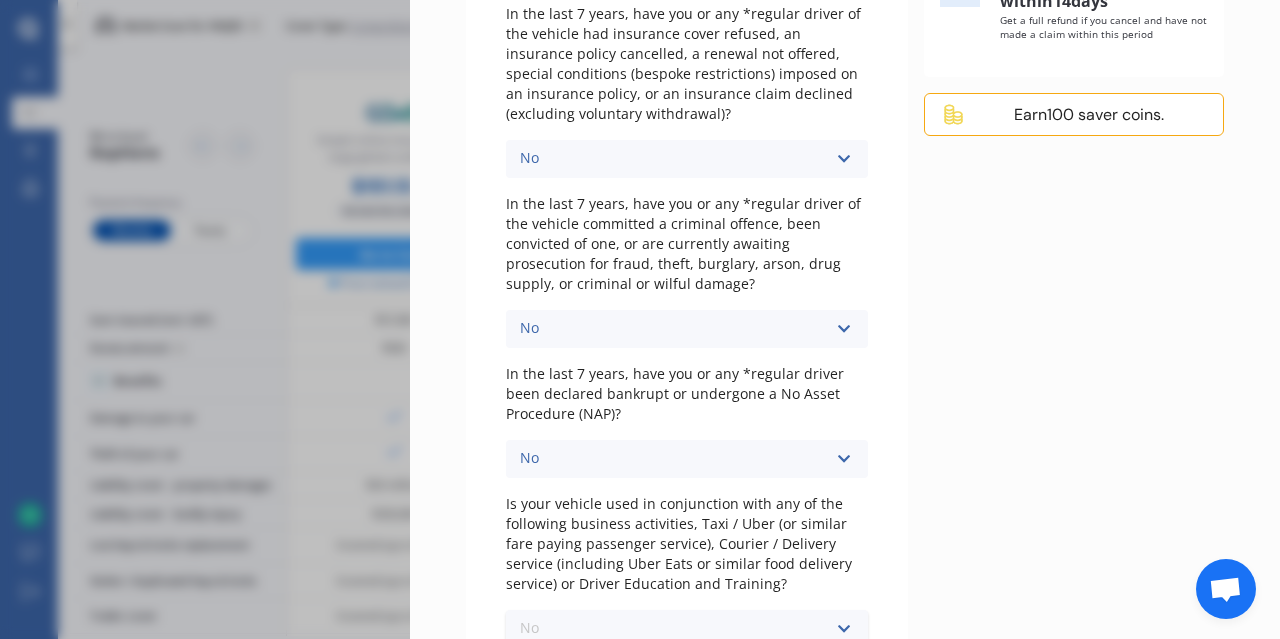click on "No" at bounding box center [687, 666] 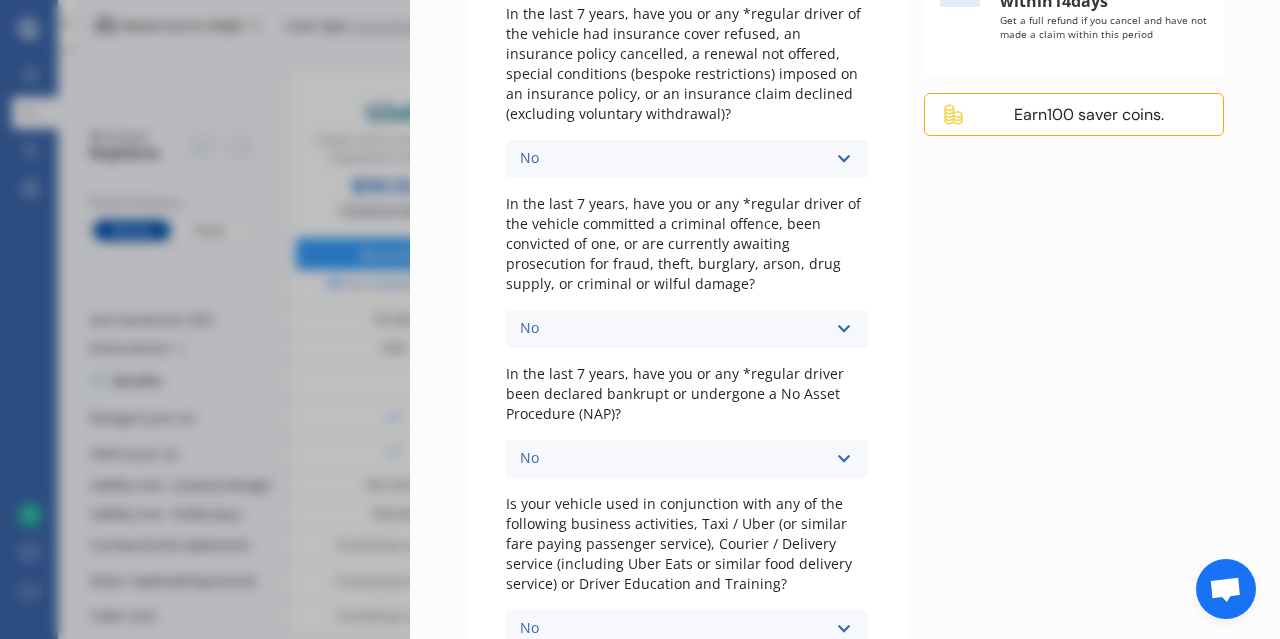 click on "Next" at bounding box center [961, 724] 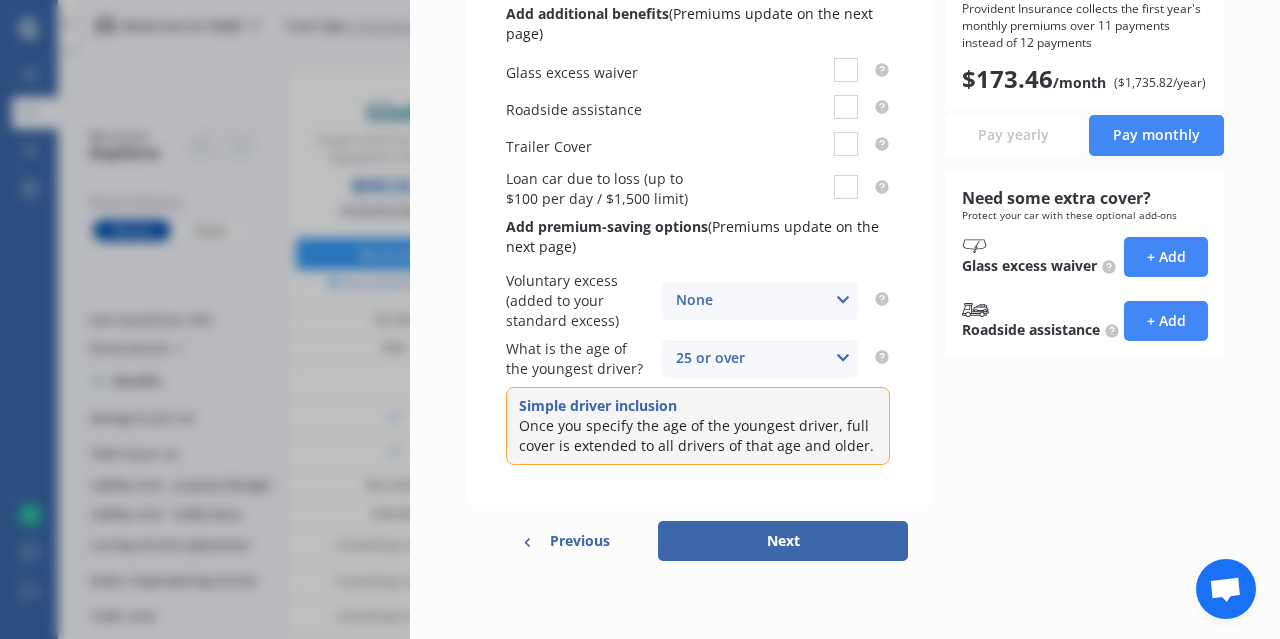 scroll, scrollTop: 0, scrollLeft: 0, axis: both 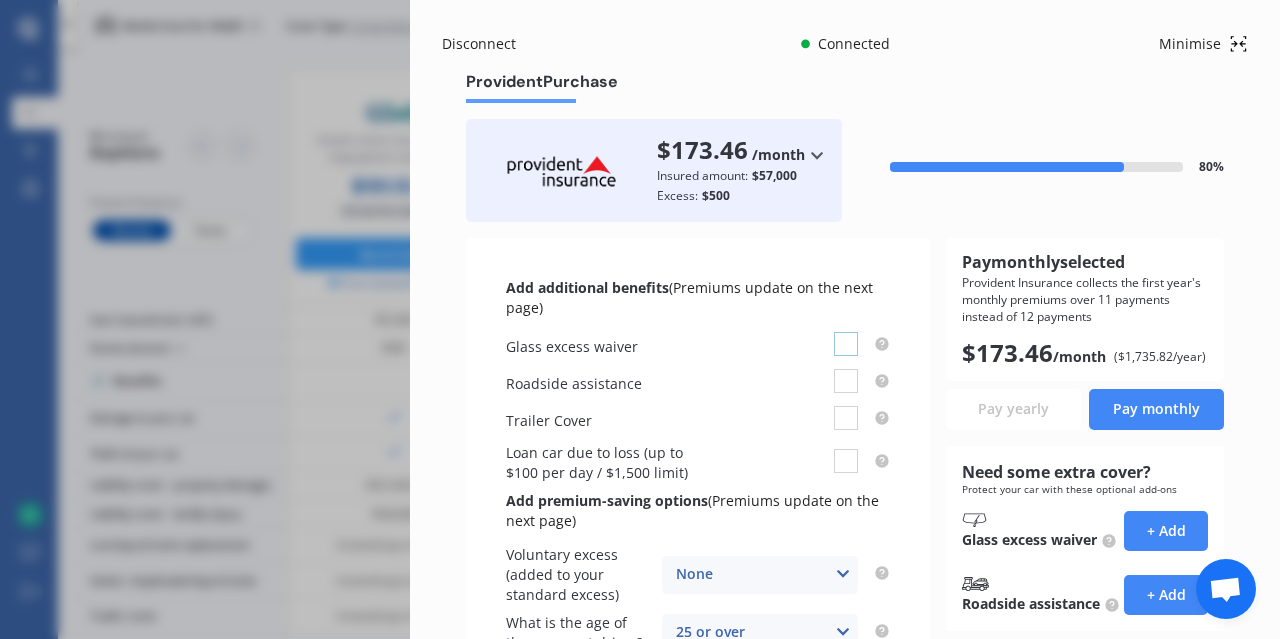 click at bounding box center [846, 332] 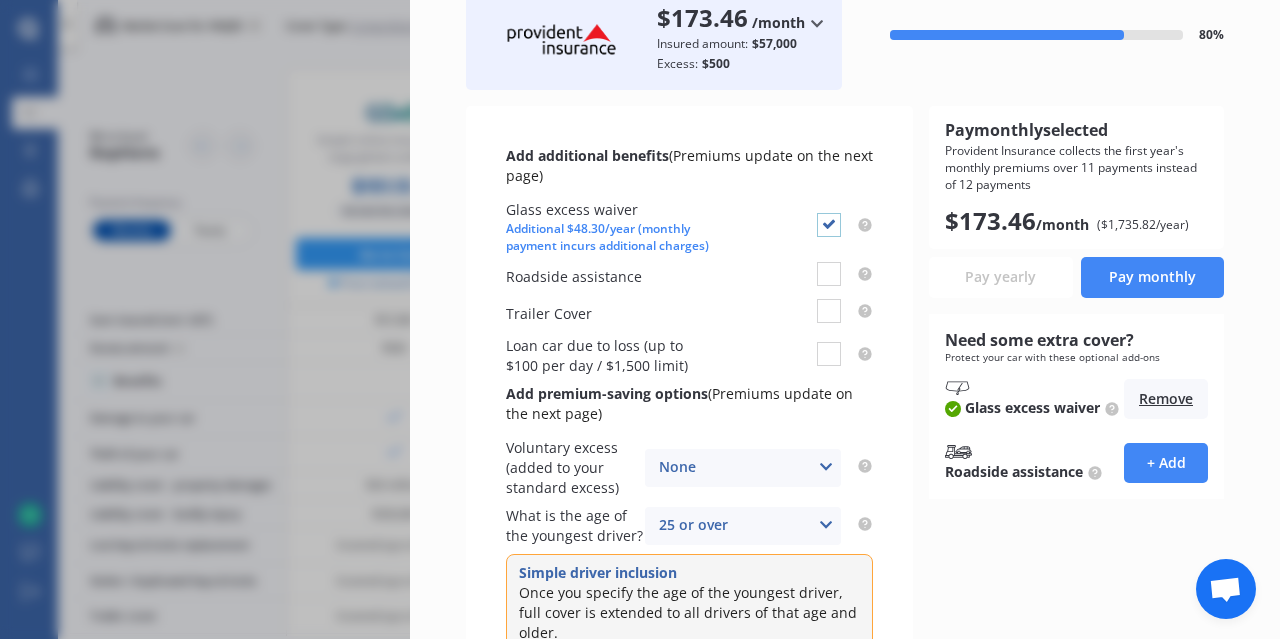 scroll, scrollTop: 132, scrollLeft: 0, axis: vertical 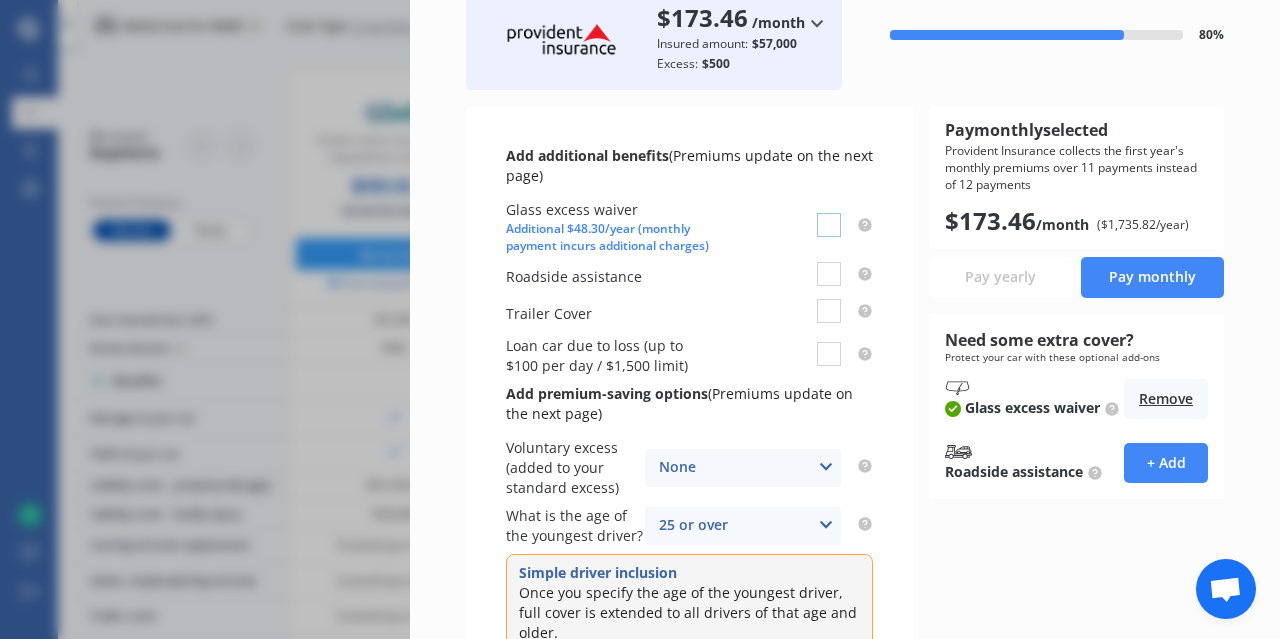 checkbox on "false" 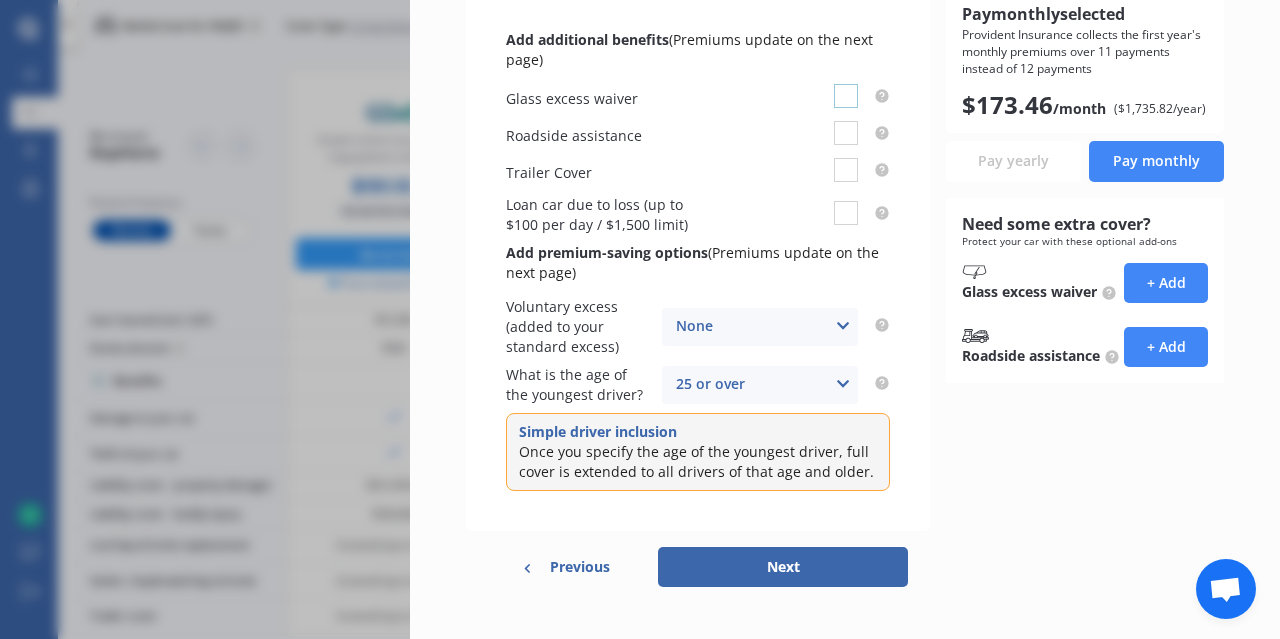 scroll, scrollTop: 274, scrollLeft: 0, axis: vertical 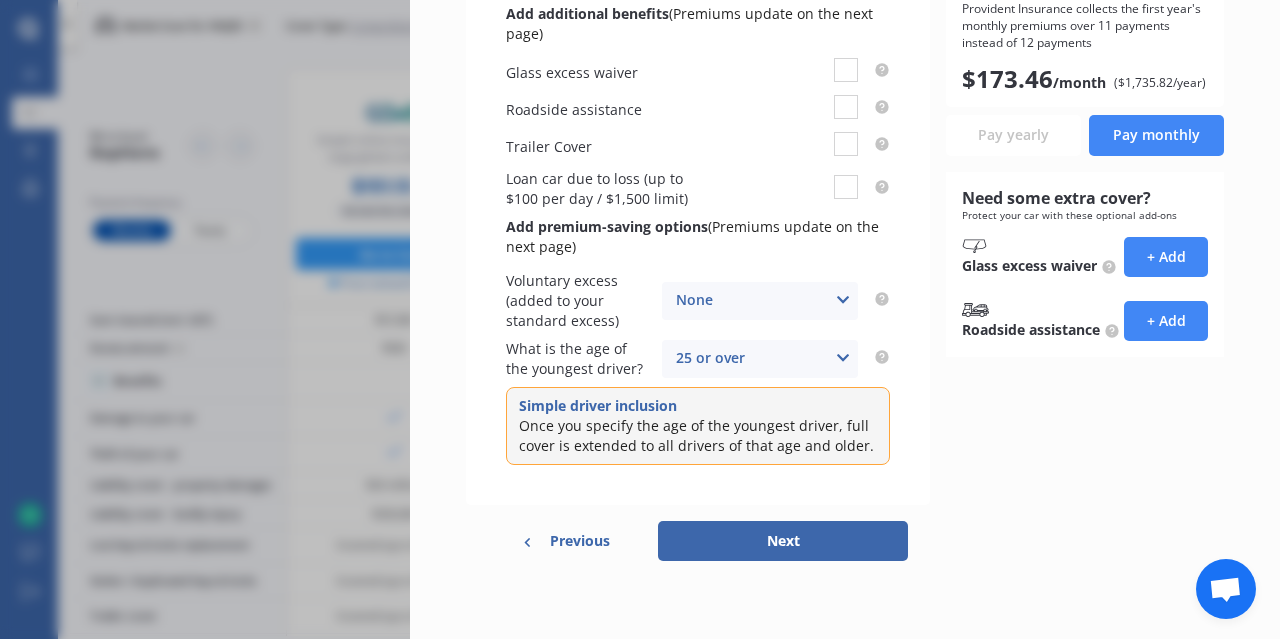 click on "Next" at bounding box center [783, 541] 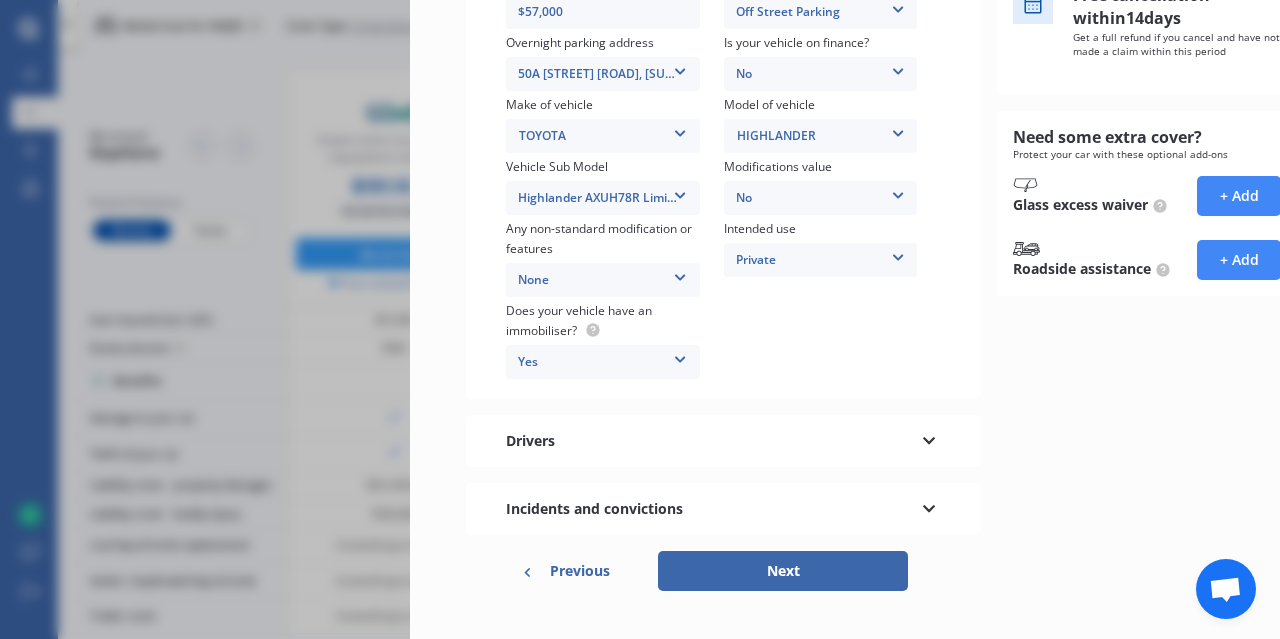 scroll, scrollTop: 432, scrollLeft: 0, axis: vertical 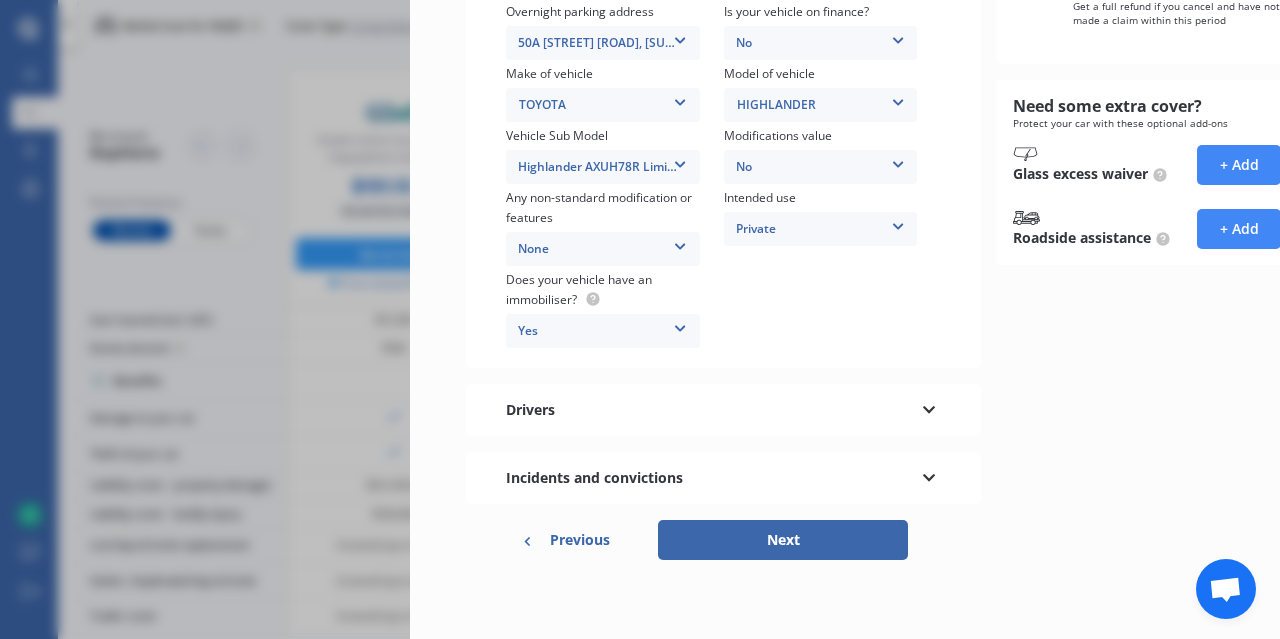 click at bounding box center [929, 407] 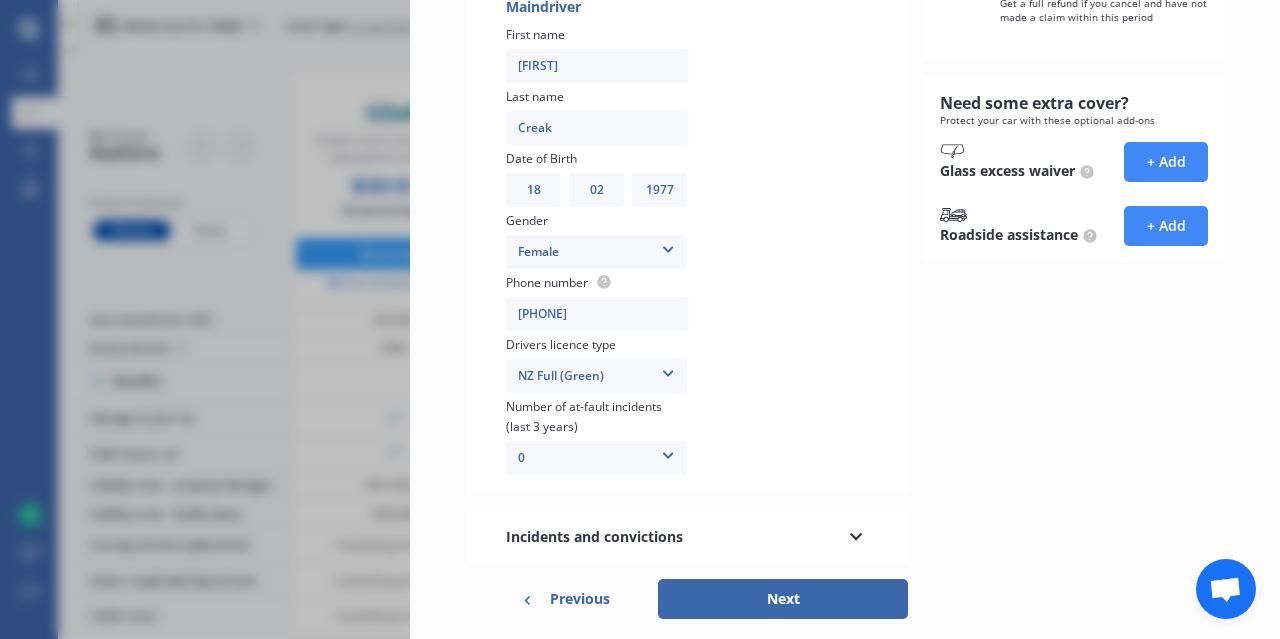 scroll, scrollTop: 494, scrollLeft: 0, axis: vertical 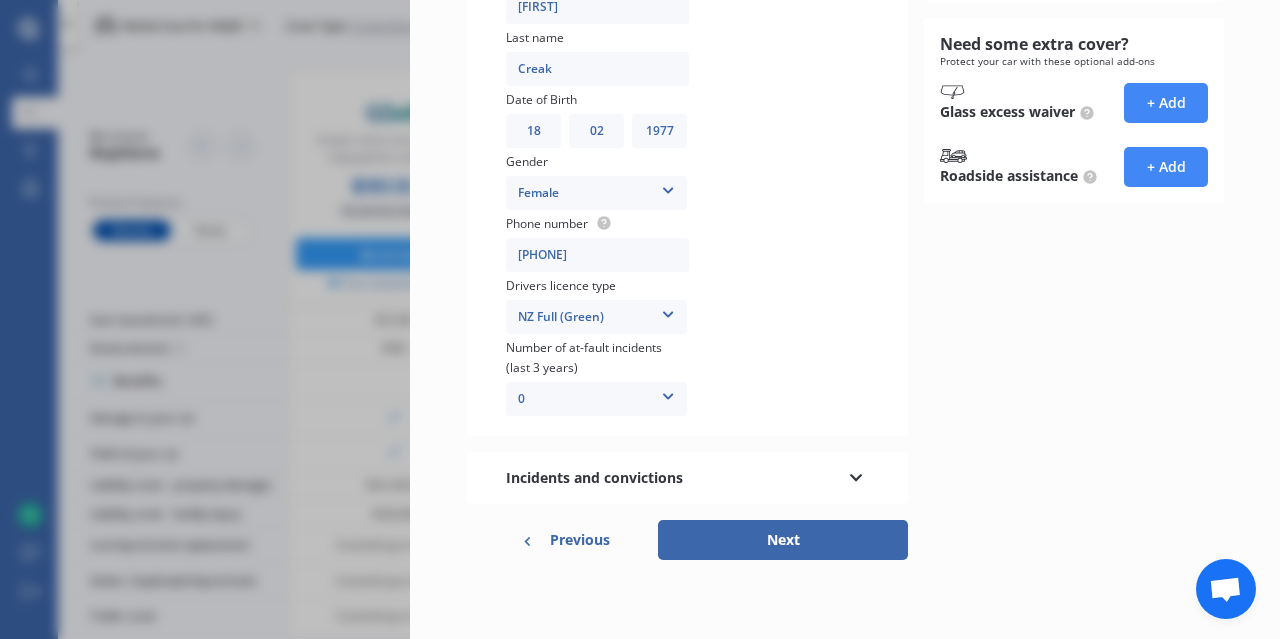 click on "Next" at bounding box center (783, 540) 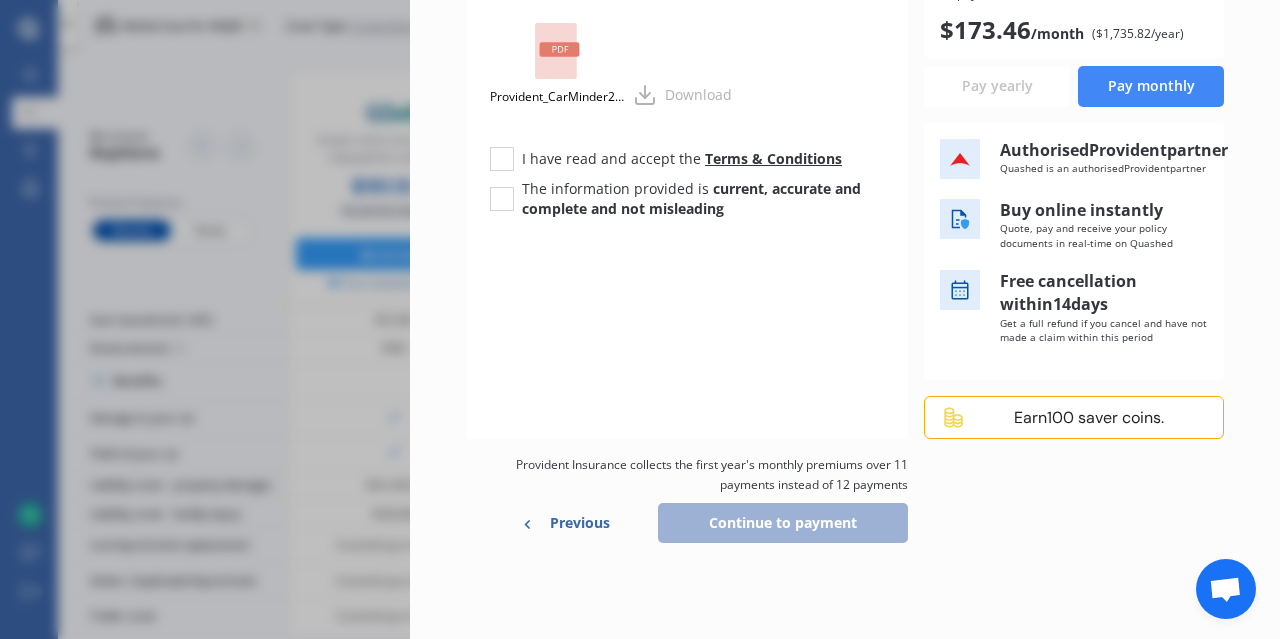 scroll, scrollTop: 0, scrollLeft: 0, axis: both 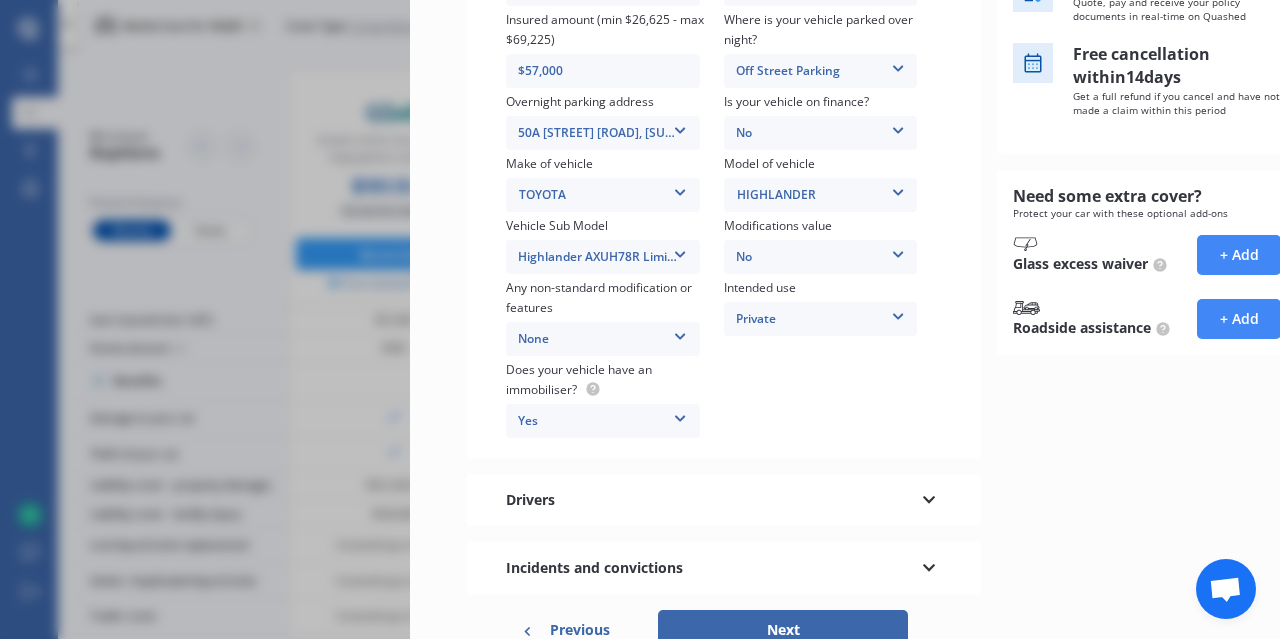 click on "Drivers" at bounding box center (530, 500) 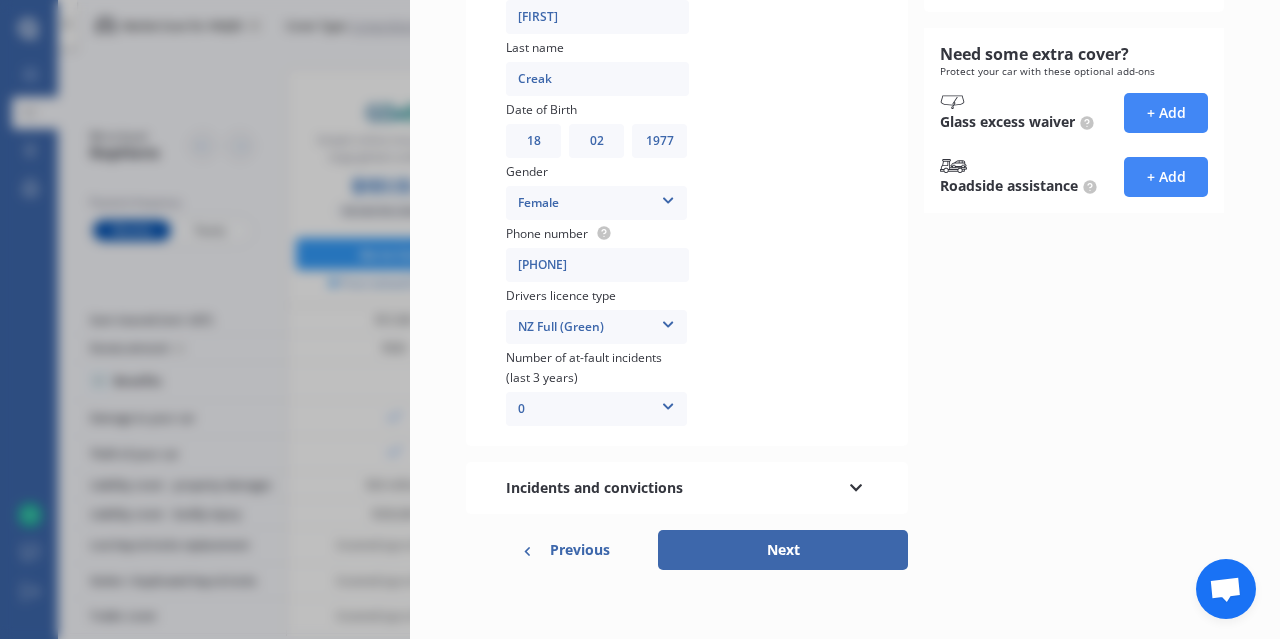scroll, scrollTop: 494, scrollLeft: 0, axis: vertical 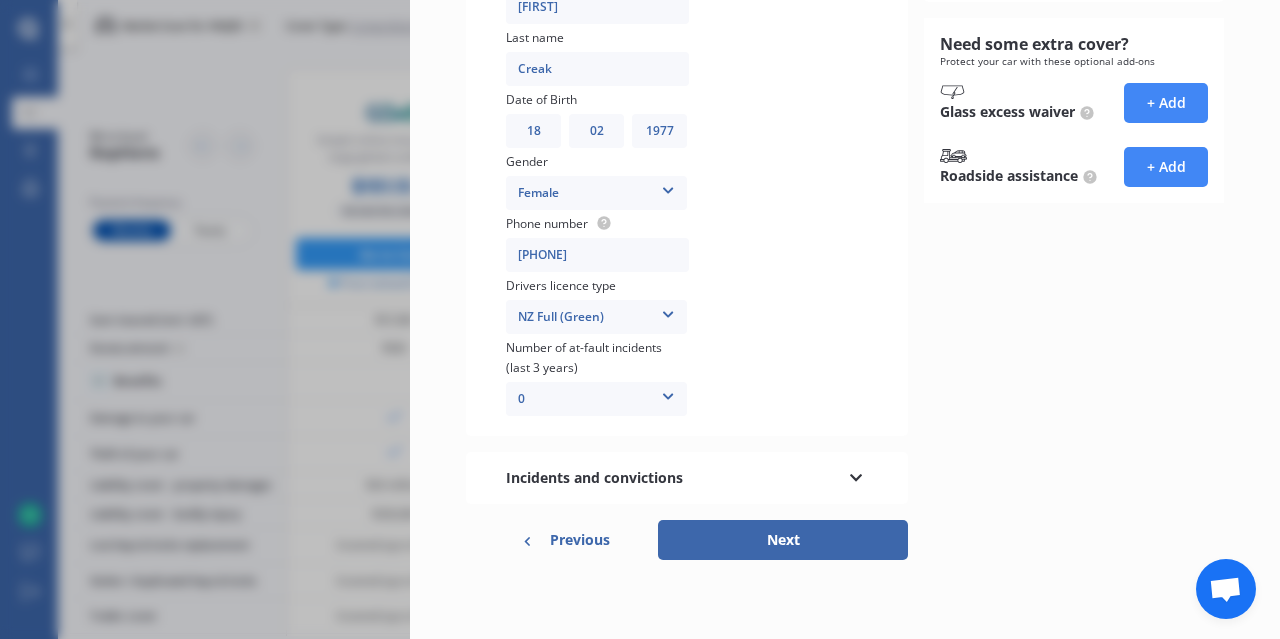 click at bounding box center (856, 475) 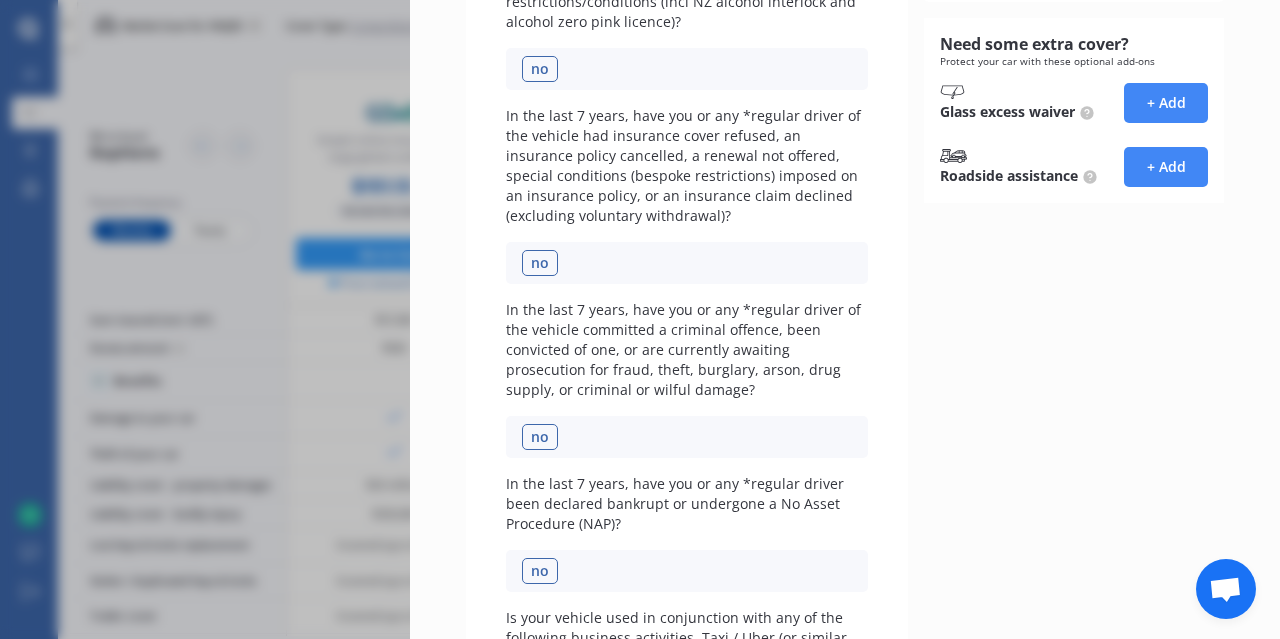 drag, startPoint x: 1269, startPoint y: 390, endPoint x: 1279, endPoint y: 269, distance: 121.41252 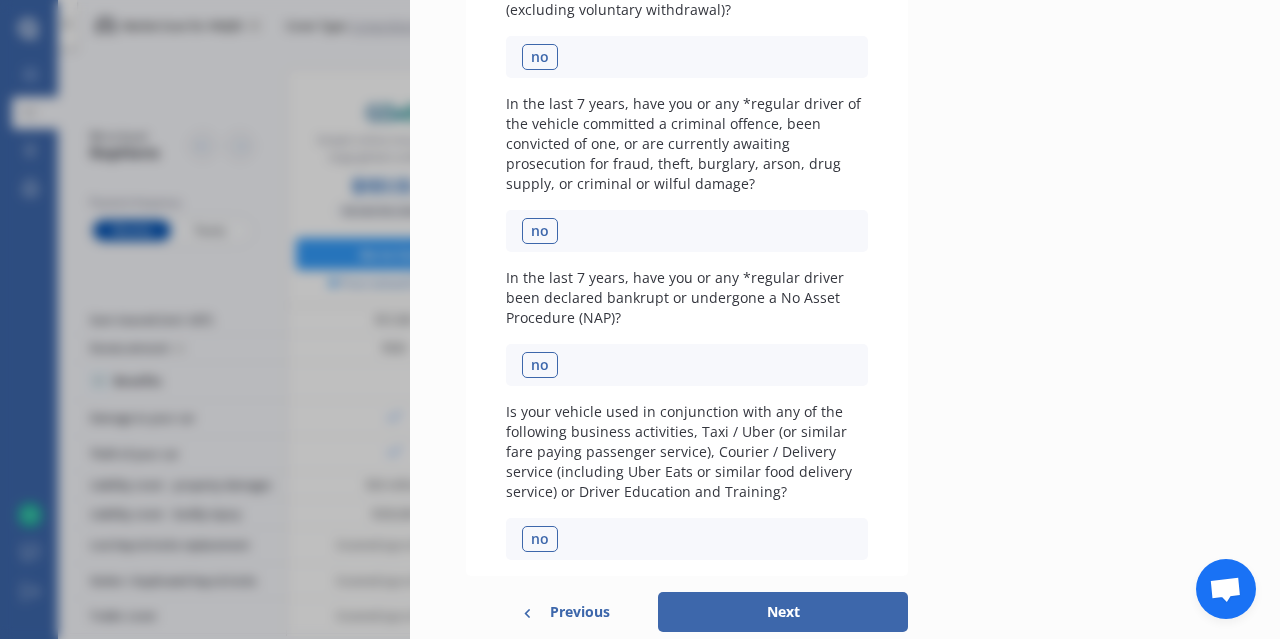 scroll, scrollTop: 749, scrollLeft: 0, axis: vertical 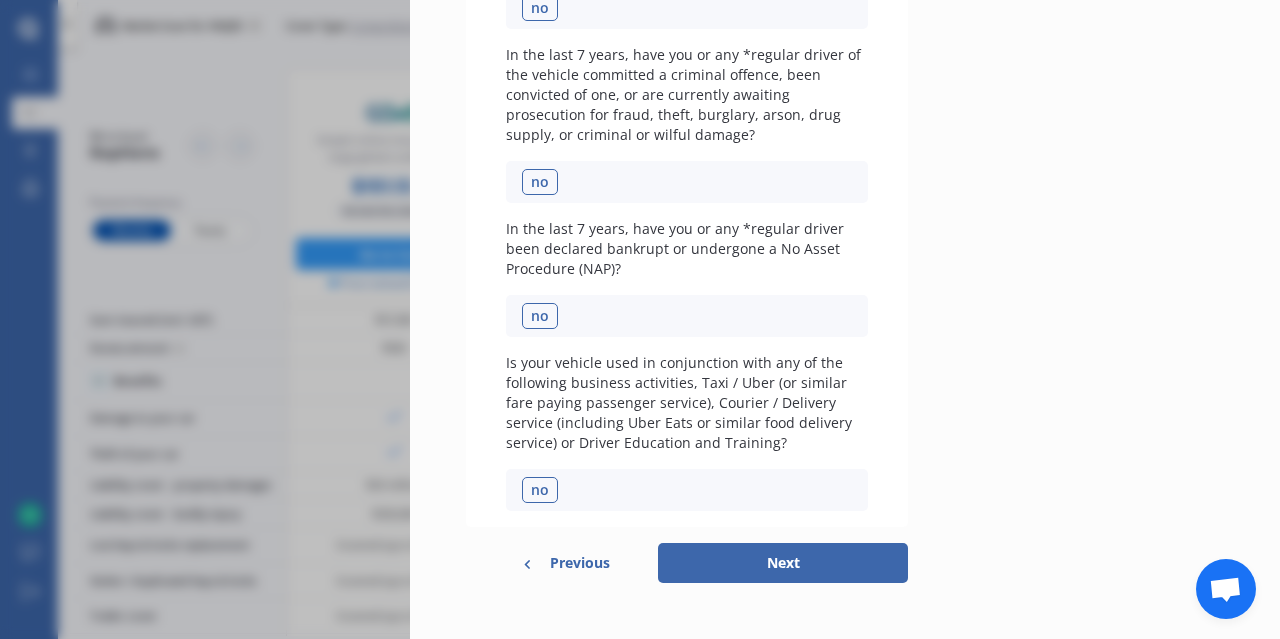 click on "Vehicle parked over night? Off Street Parking Garage (fully enclosed) Off Street Parking Other Overnight parking address 50A [STREET] [ROAD], [SUBURB], [CITY] [POSTAL_CODE] 50A [STREET] [ROAD], [SUBURB], [CITY] [POSTAL_CODE]" at bounding box center (640, 319) 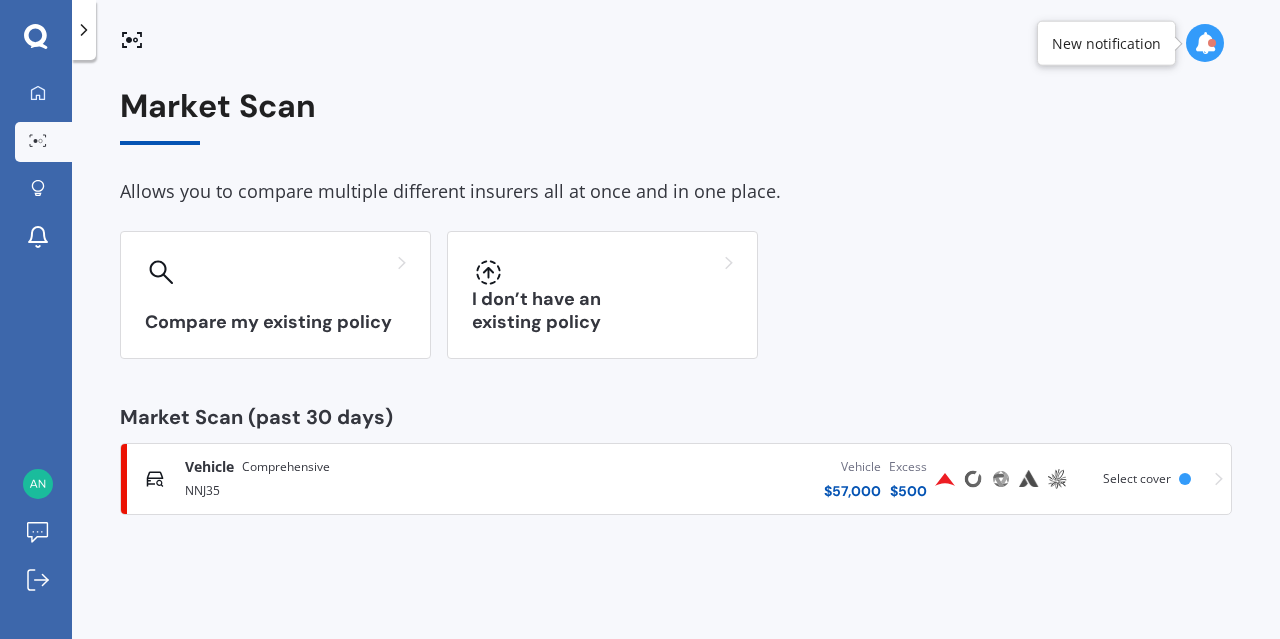 click on "Vehicle $ 57,000 Excess $ 500" at bounding box center (734, 479) 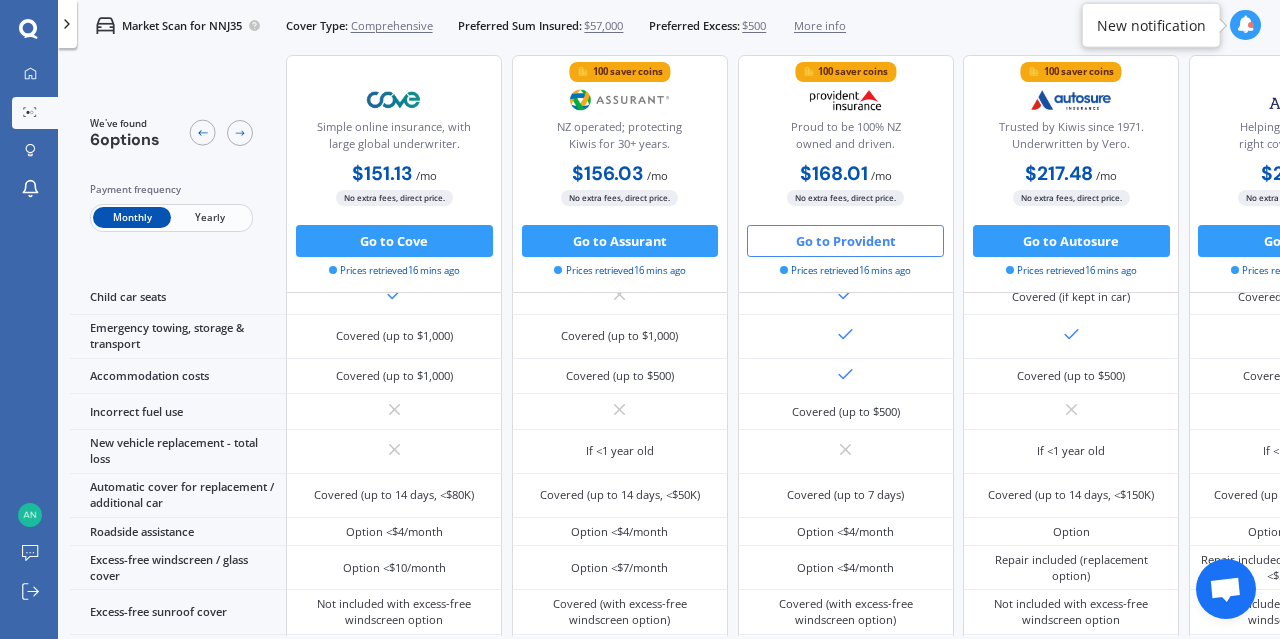 scroll, scrollTop: 430, scrollLeft: 0, axis: vertical 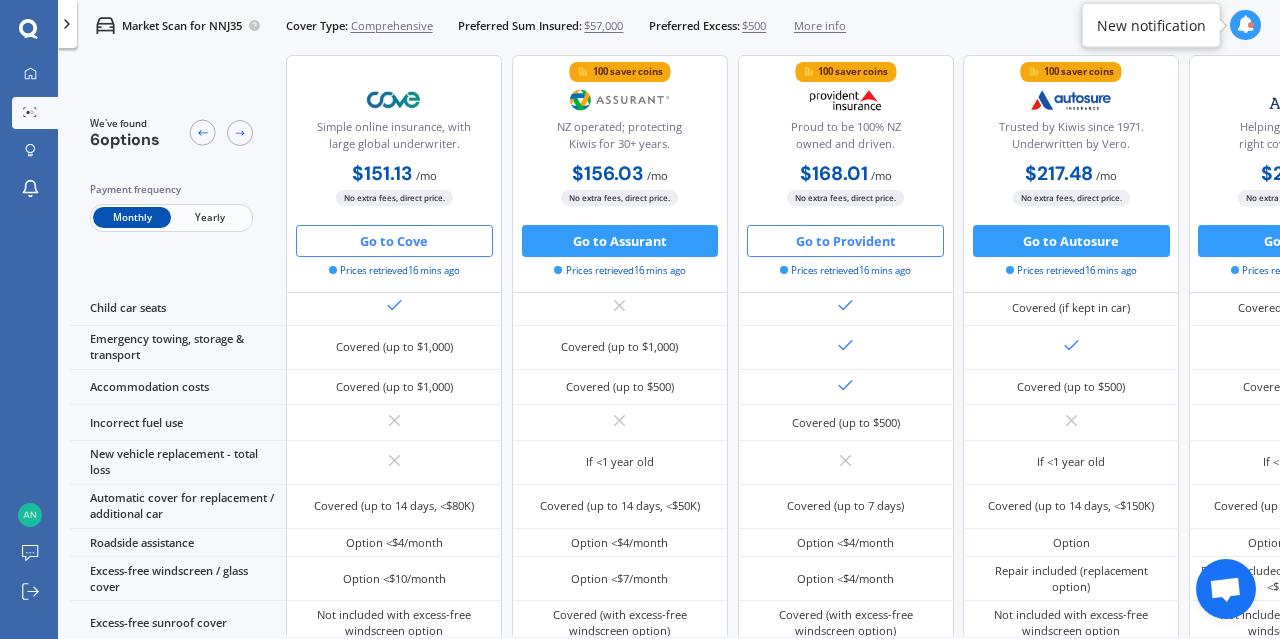 click on "Go to Cove" at bounding box center [394, 241] 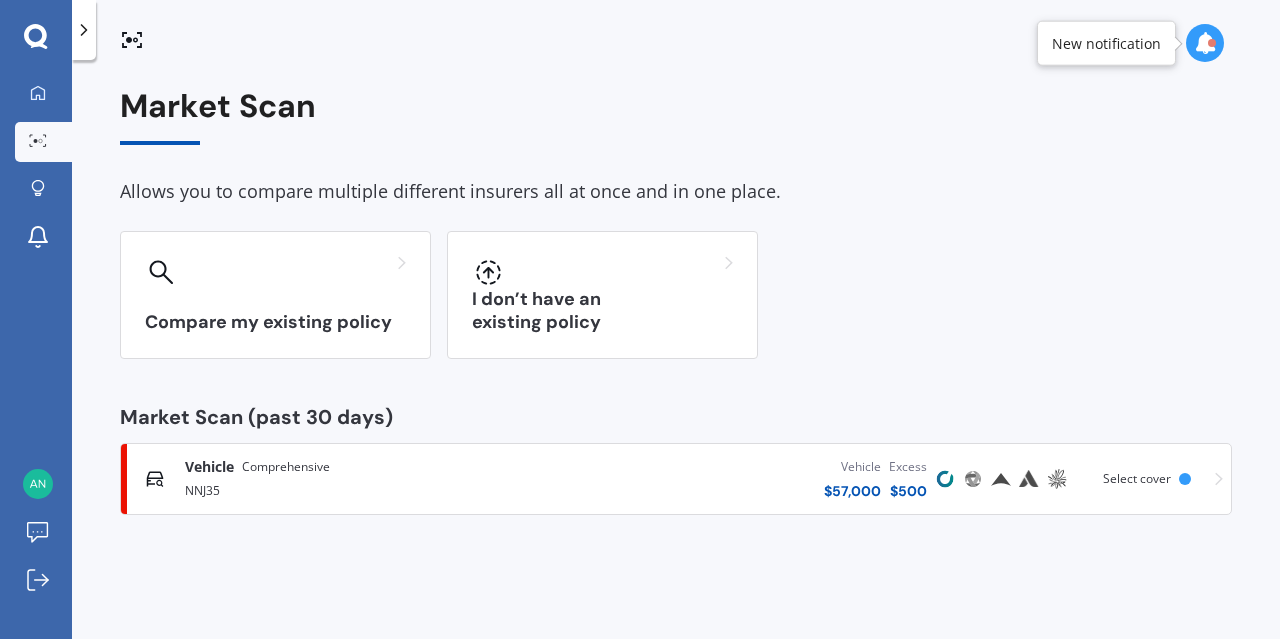 click on "Vehicle $ 57,000 Excess $ 500" at bounding box center (734, 479) 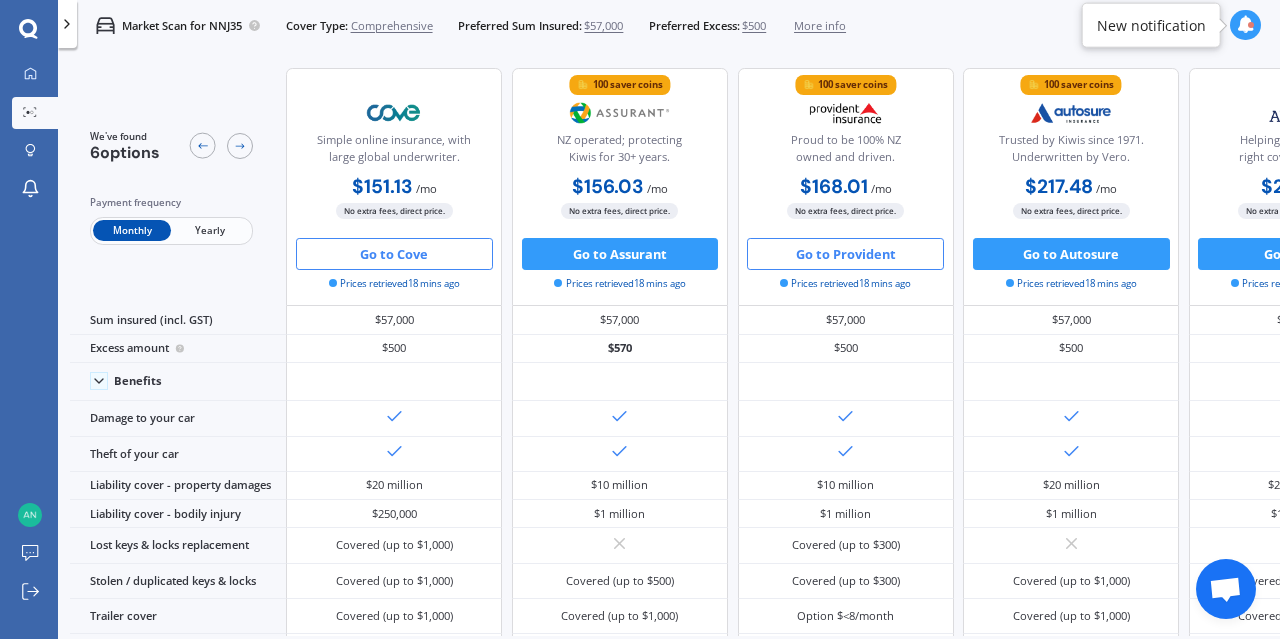click on "Go to Provident" at bounding box center (845, 254) 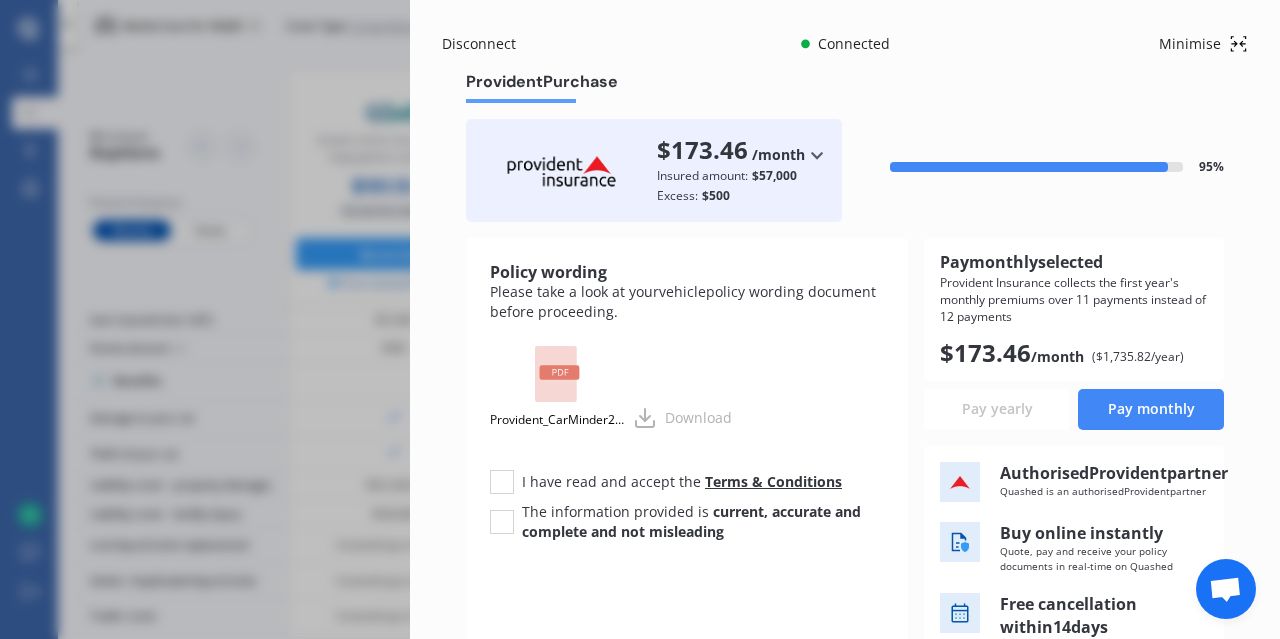 click on "Pay yearly" at bounding box center (997, 409) 